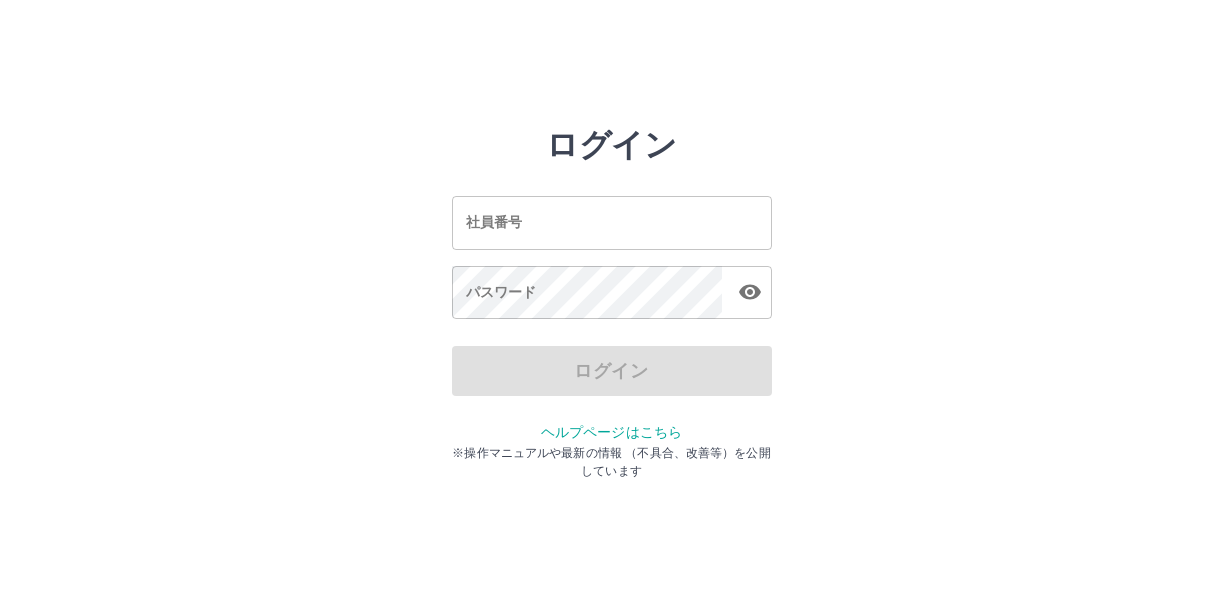 scroll, scrollTop: 0, scrollLeft: 0, axis: both 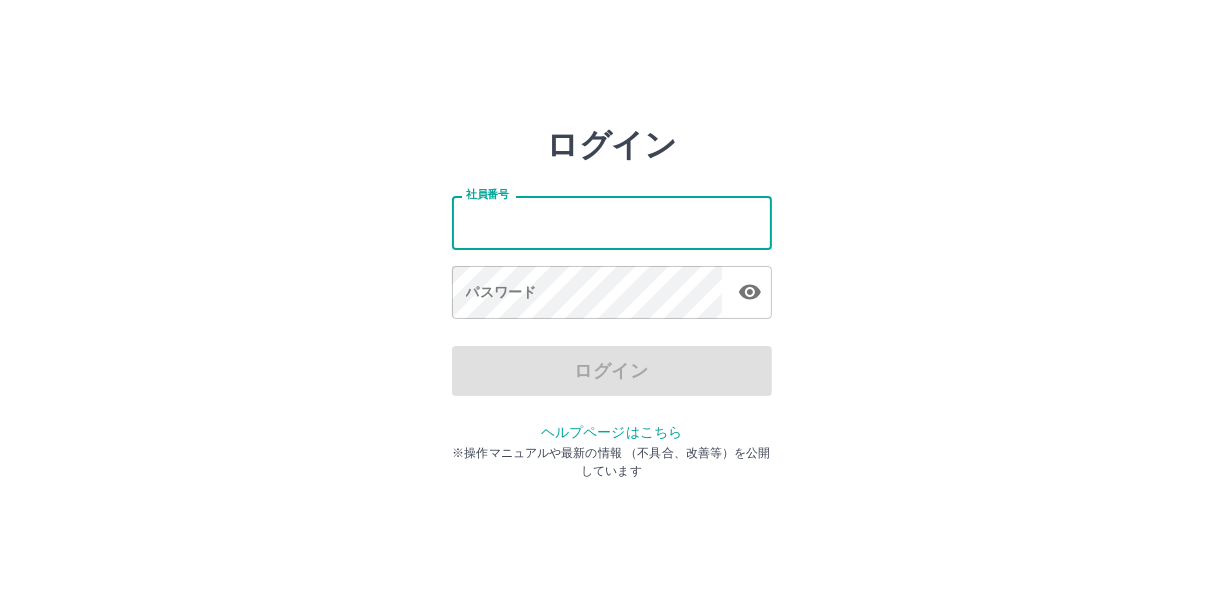 click on "社員番号" at bounding box center [612, 222] 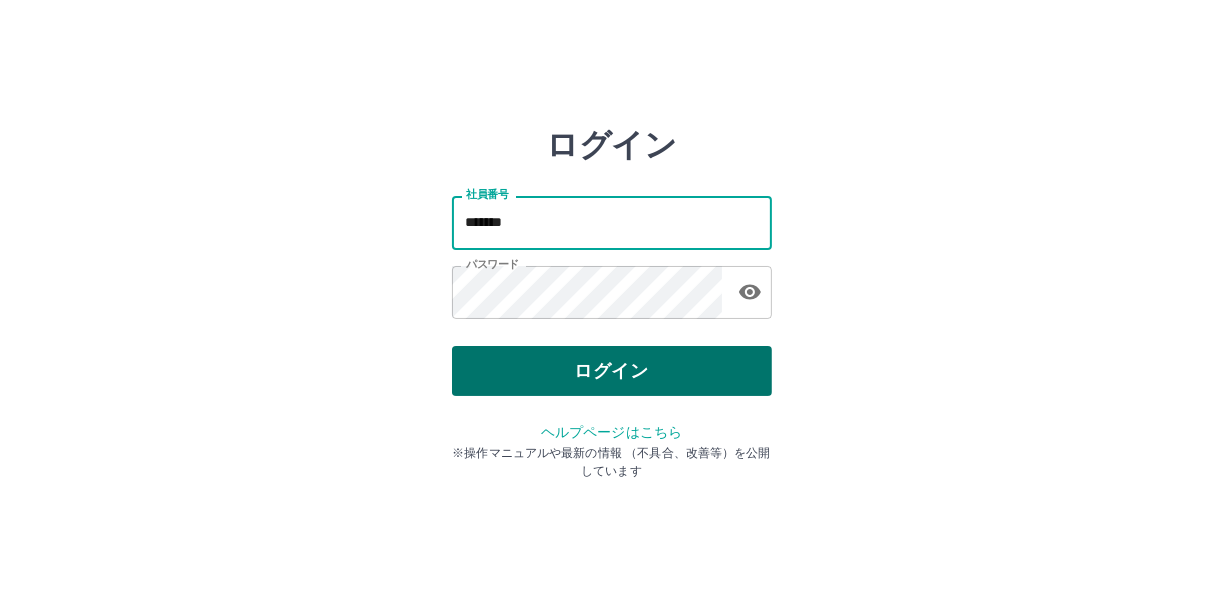 type on "*******" 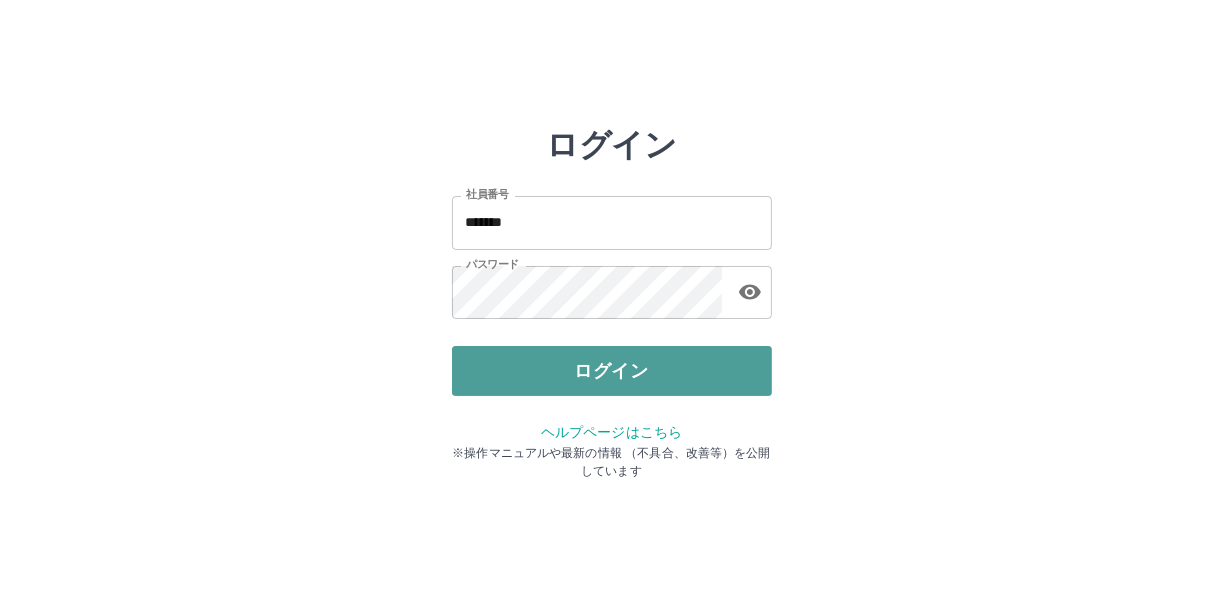 click on "ログイン" at bounding box center [612, 371] 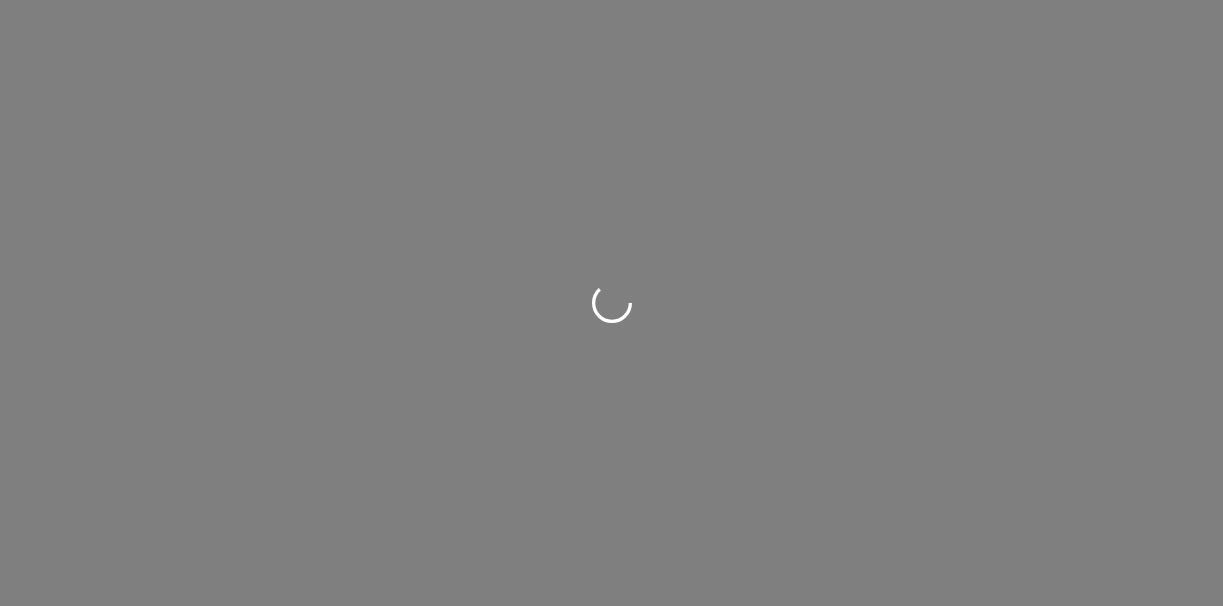 scroll, scrollTop: 0, scrollLeft: 0, axis: both 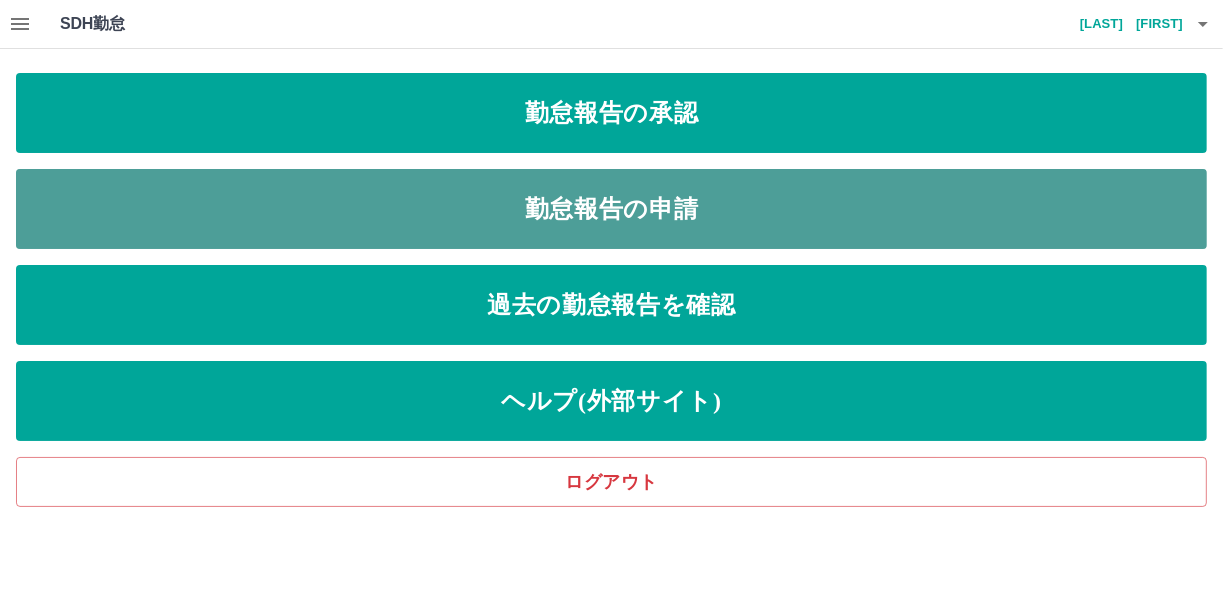 click on "勤怠報告の申請" at bounding box center [611, 209] 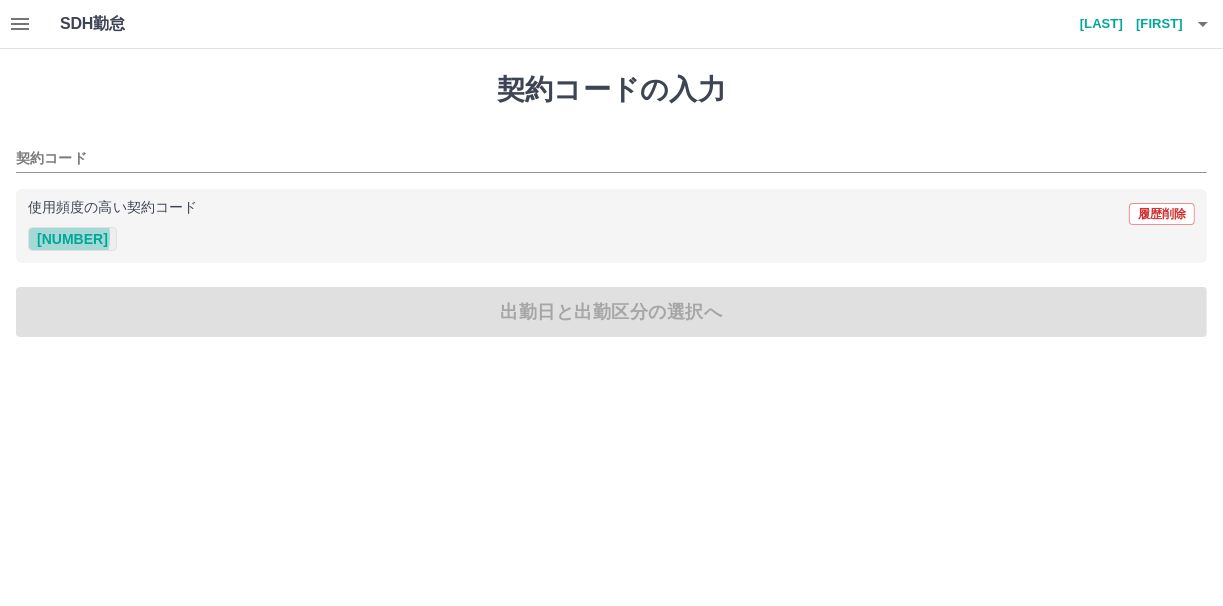 click on "[NUMBER]" at bounding box center (72, 239) 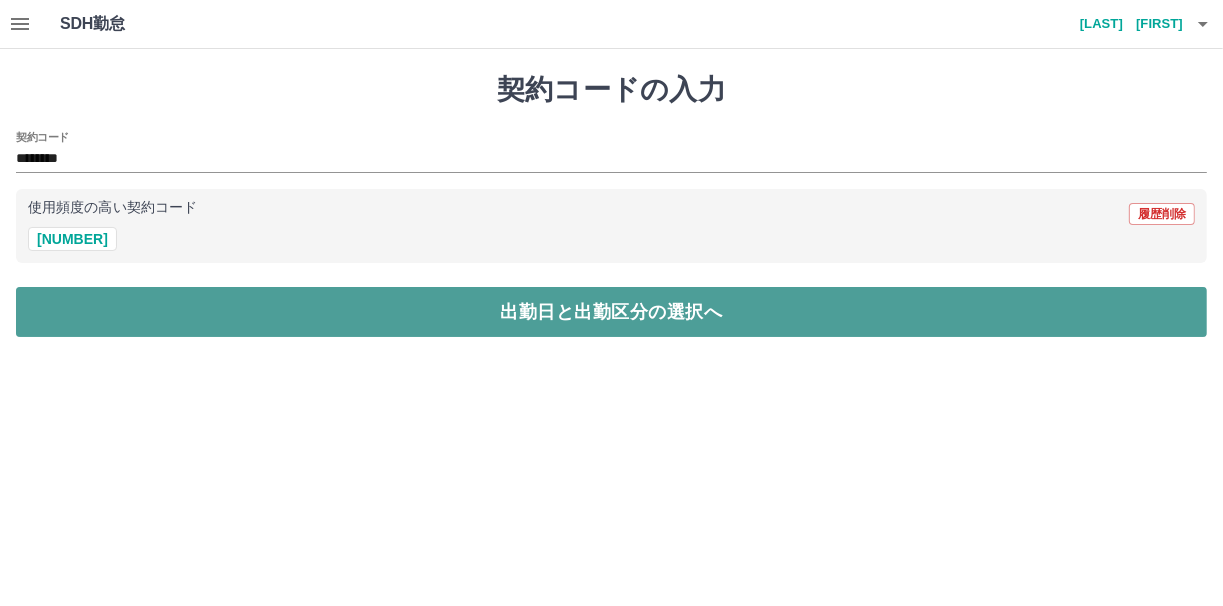 click on "出勤日と出勤区分の選択へ" at bounding box center [611, 312] 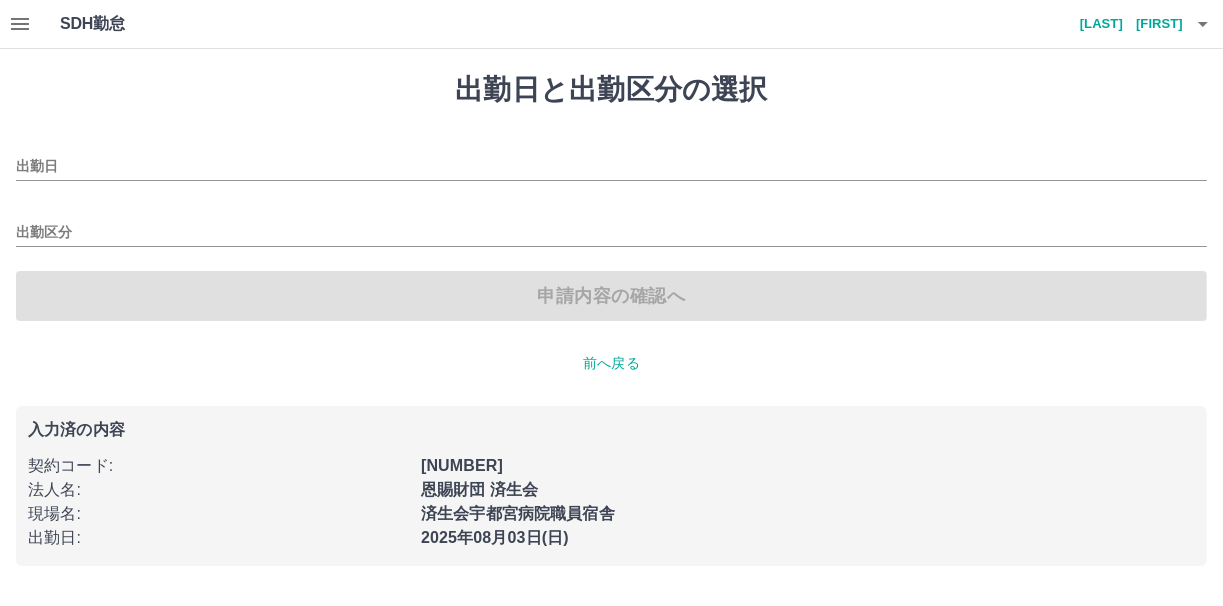 type on "**********" 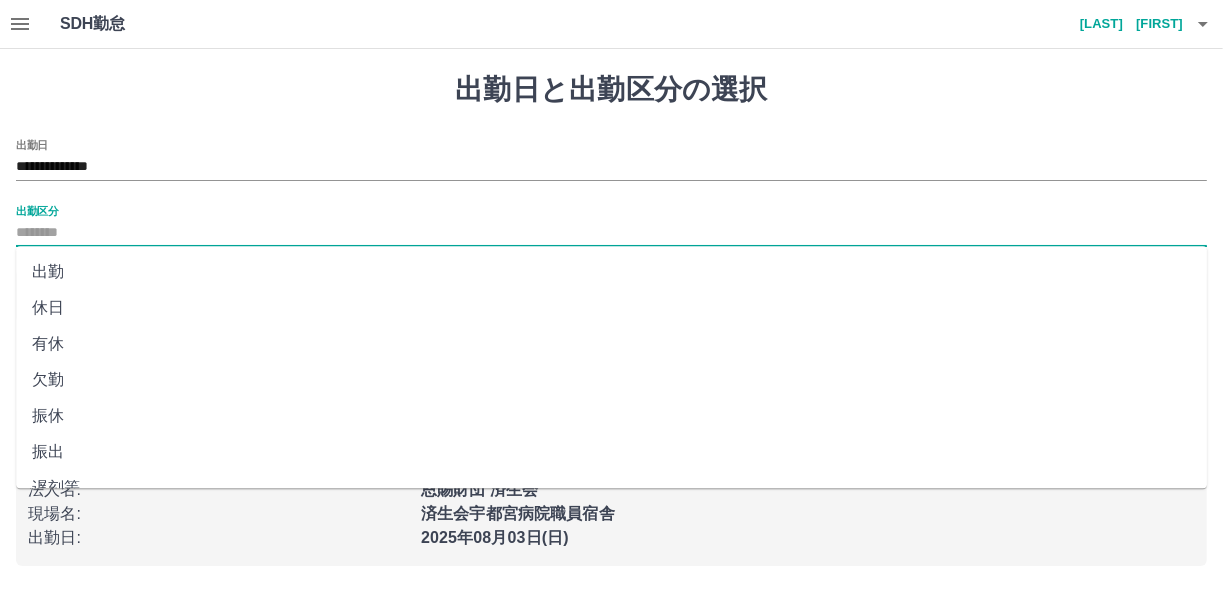 click on "出勤区分" at bounding box center (611, 233) 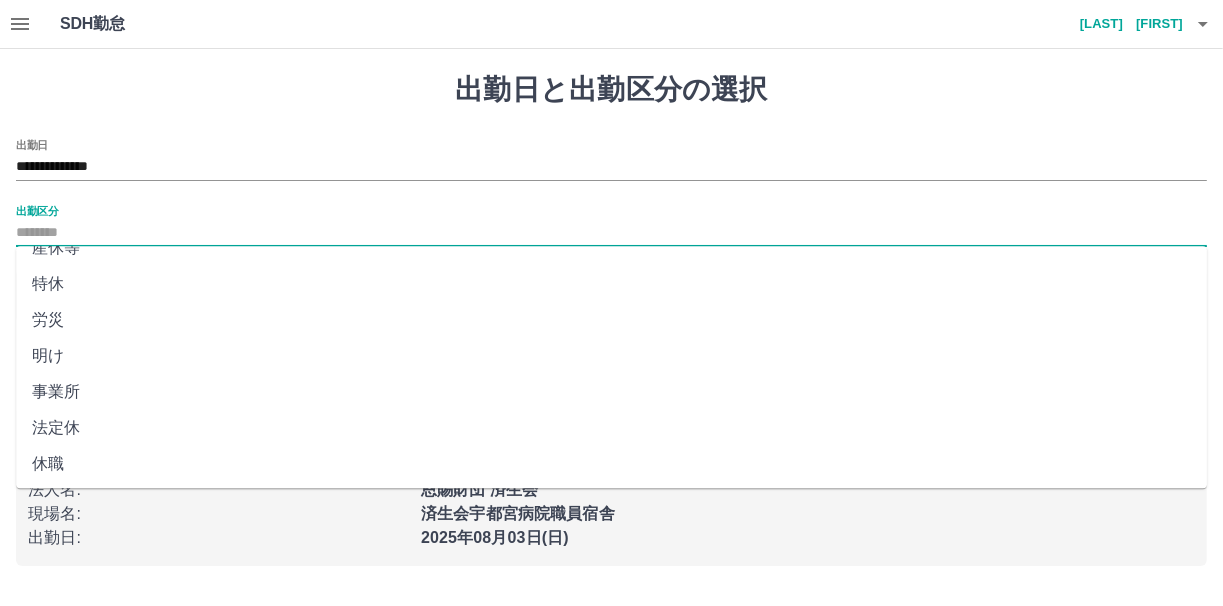 scroll, scrollTop: 421, scrollLeft: 0, axis: vertical 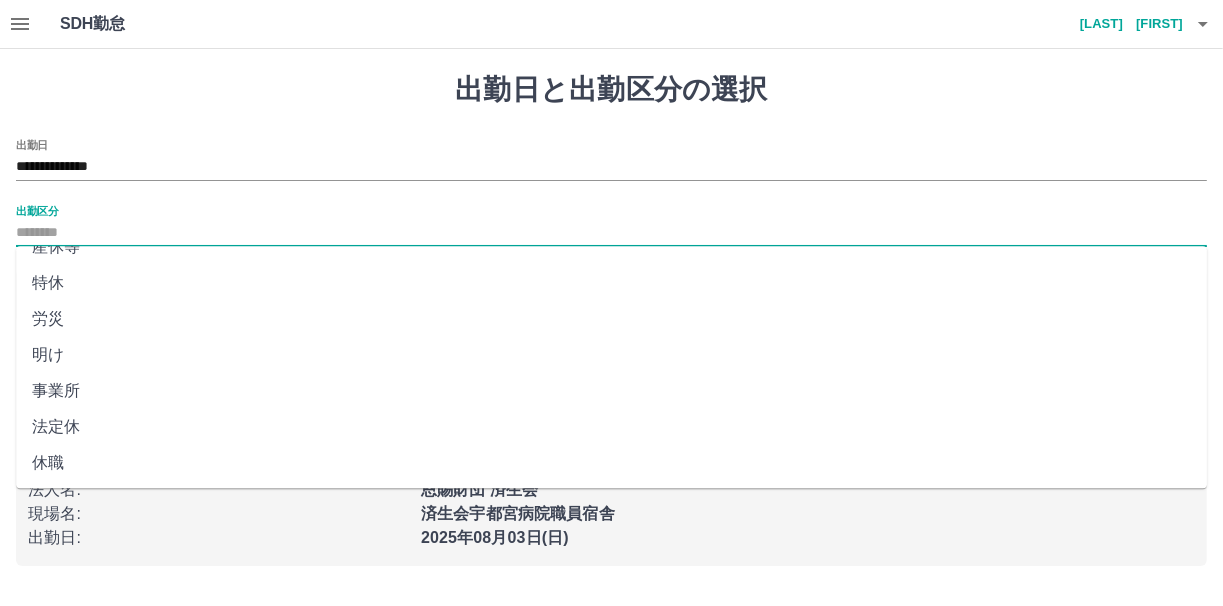 click on "法定休" at bounding box center [611, 427] 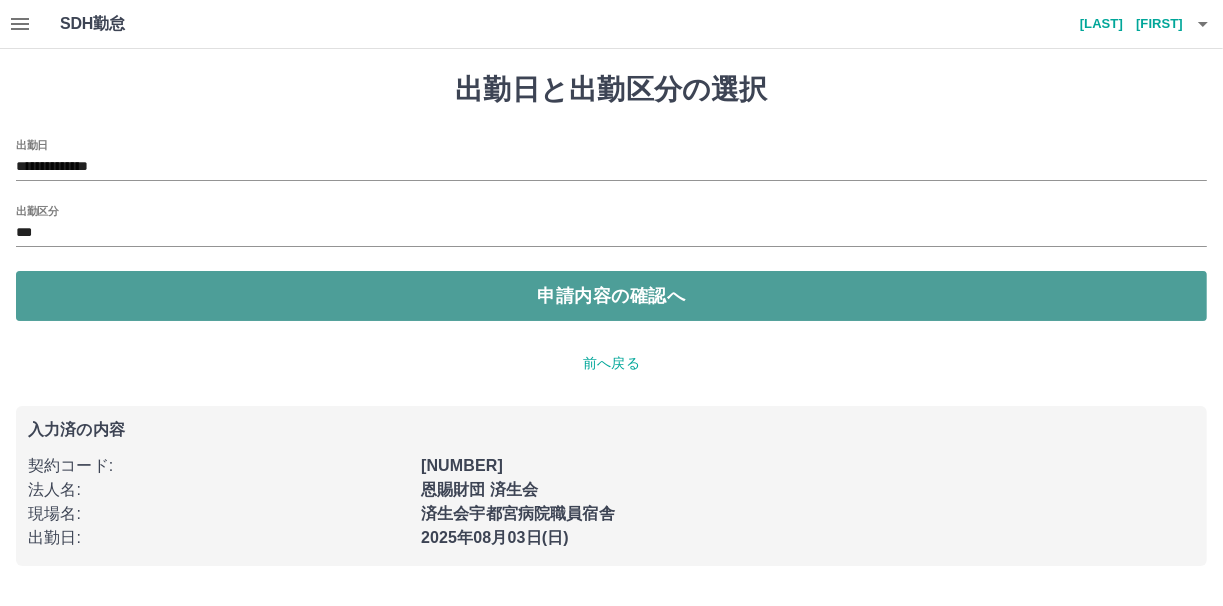 click on "申請内容の確認へ" at bounding box center (611, 296) 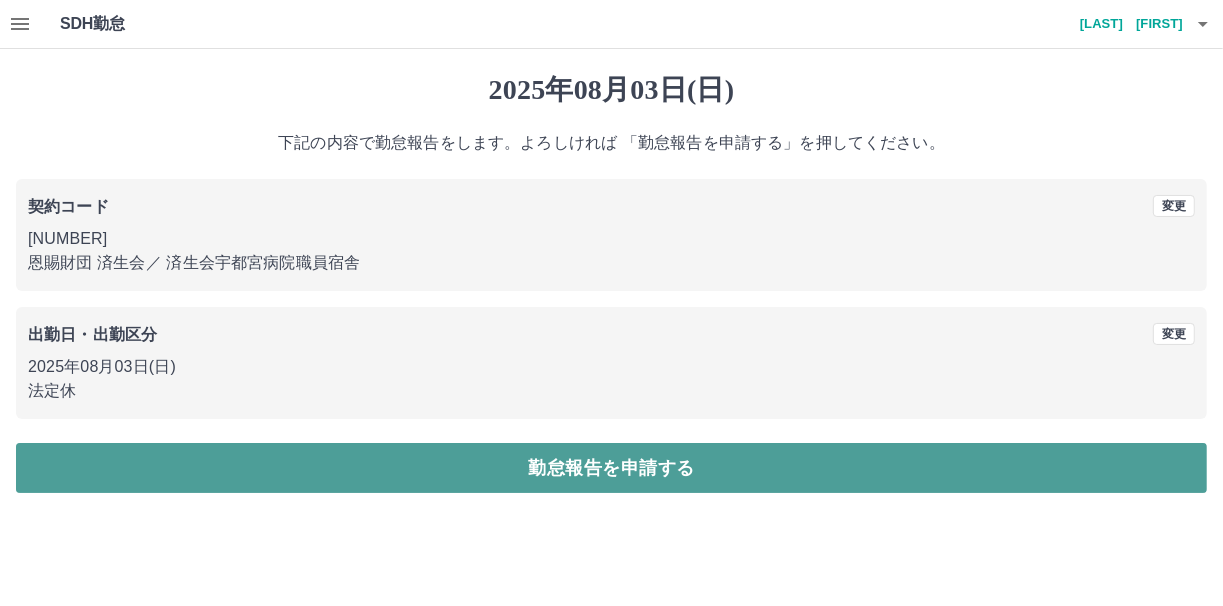 click on "勤怠報告を申請する" at bounding box center [611, 468] 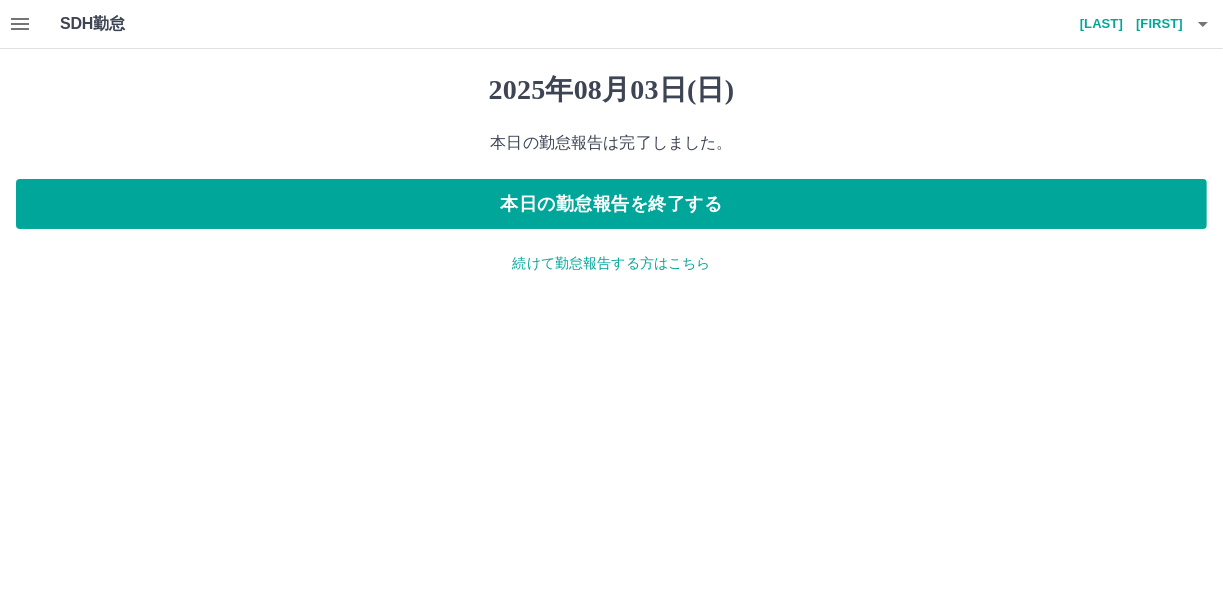 click on "続けて勤怠報告する方はこちら" at bounding box center (611, 263) 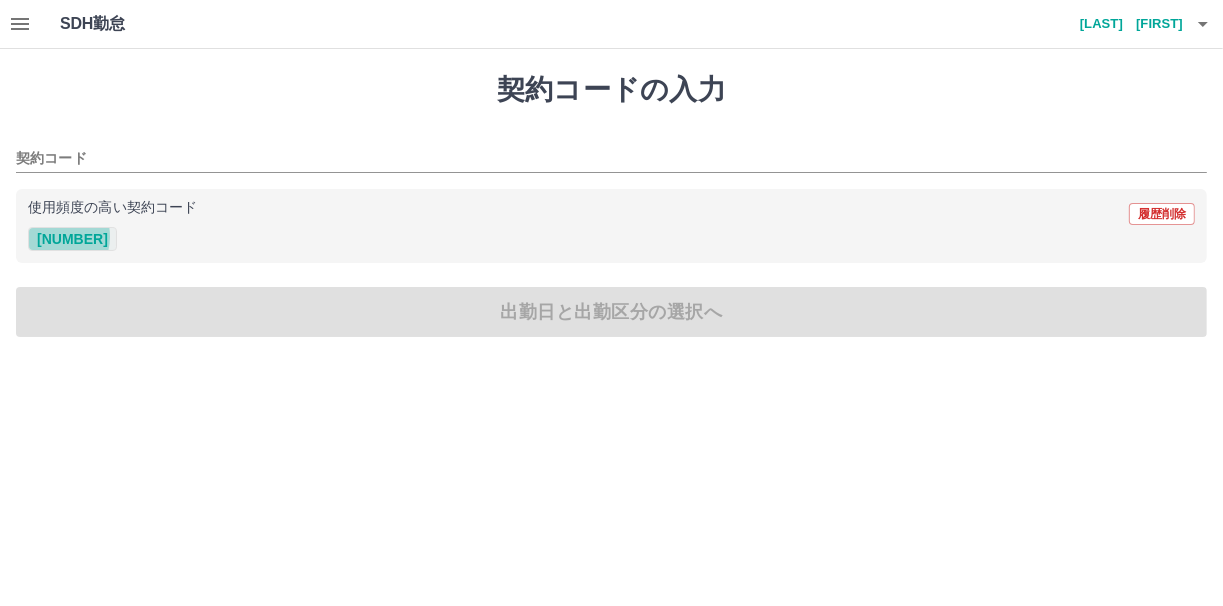click on "[NUMBER]" at bounding box center (72, 239) 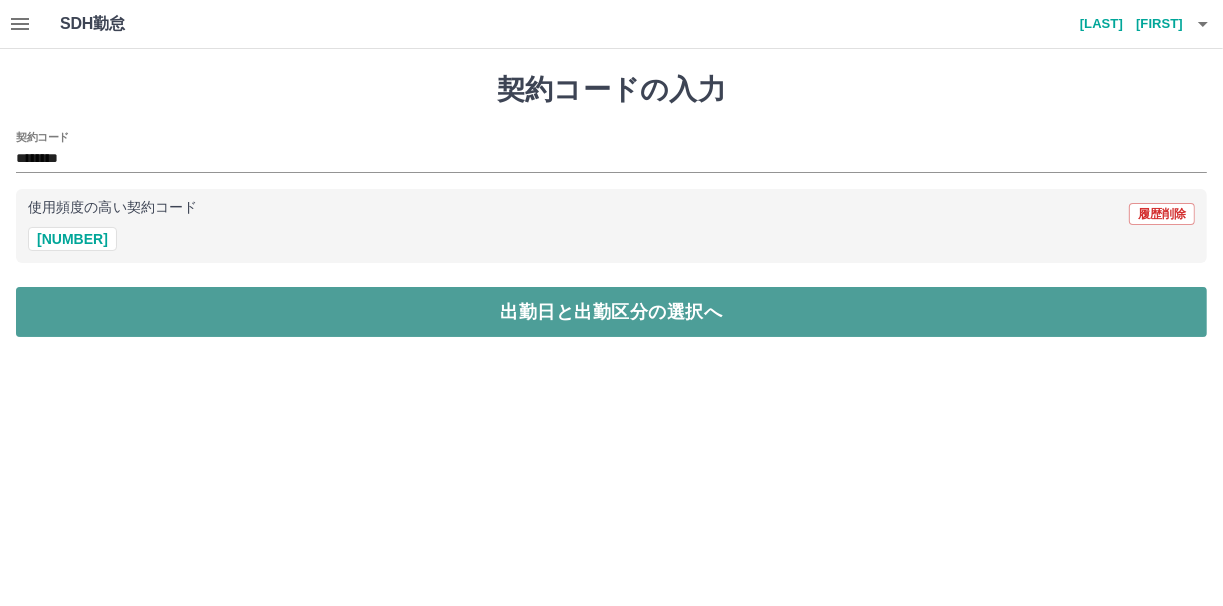 click on "出勤日と出勤区分の選択へ" at bounding box center [611, 312] 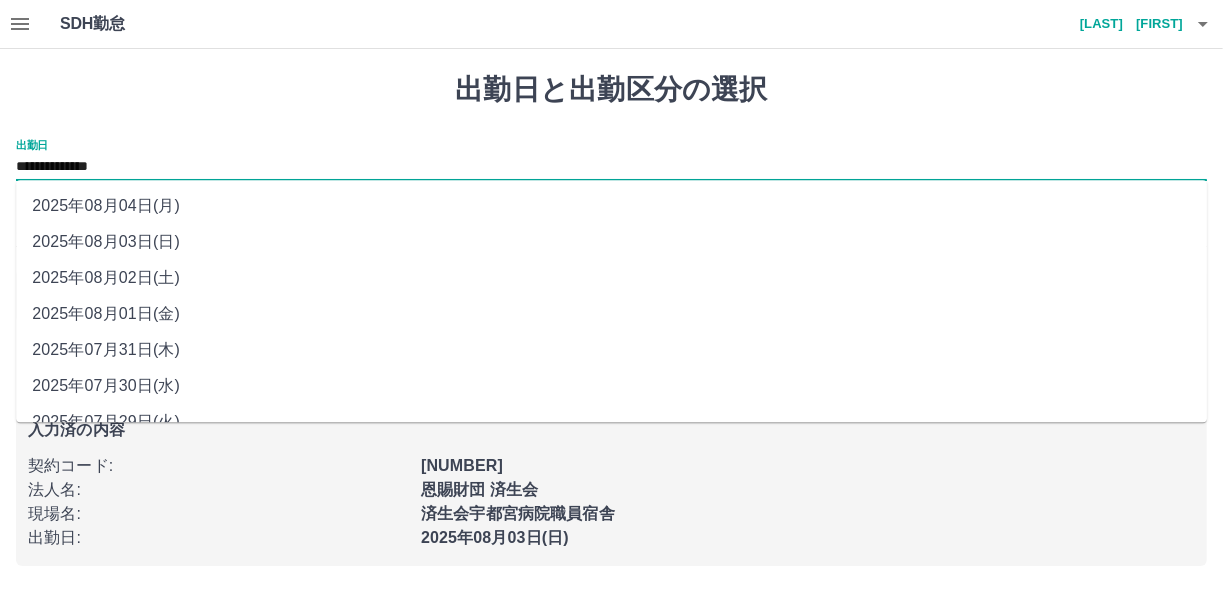 click on "**********" at bounding box center [611, 167] 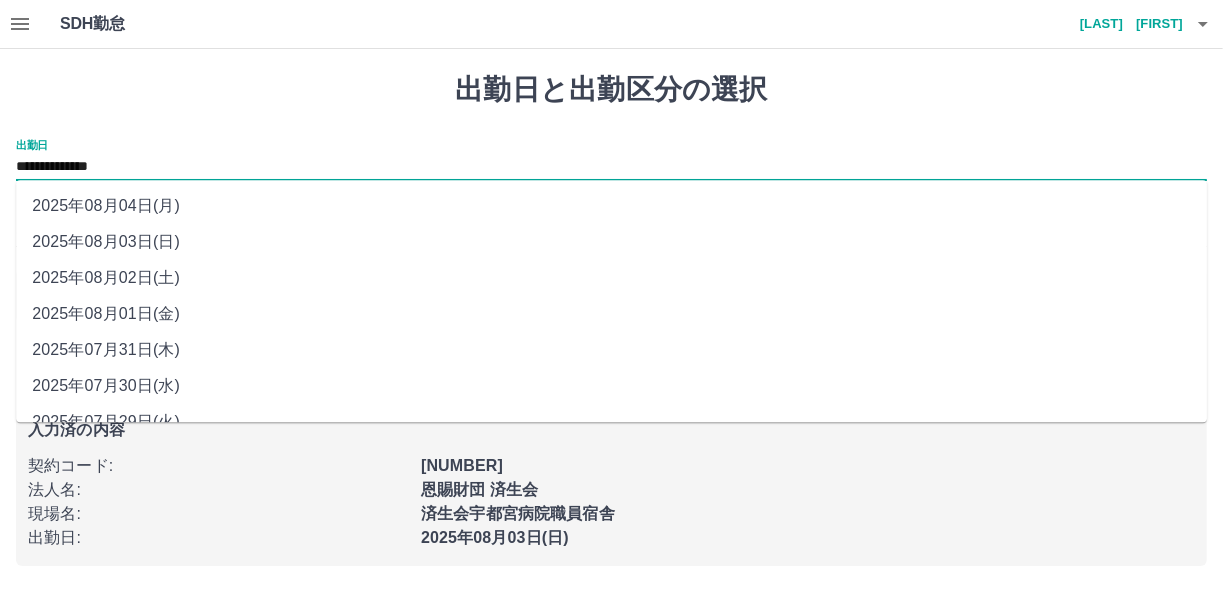 click on "2025年08月02日(土)" at bounding box center [611, 278] 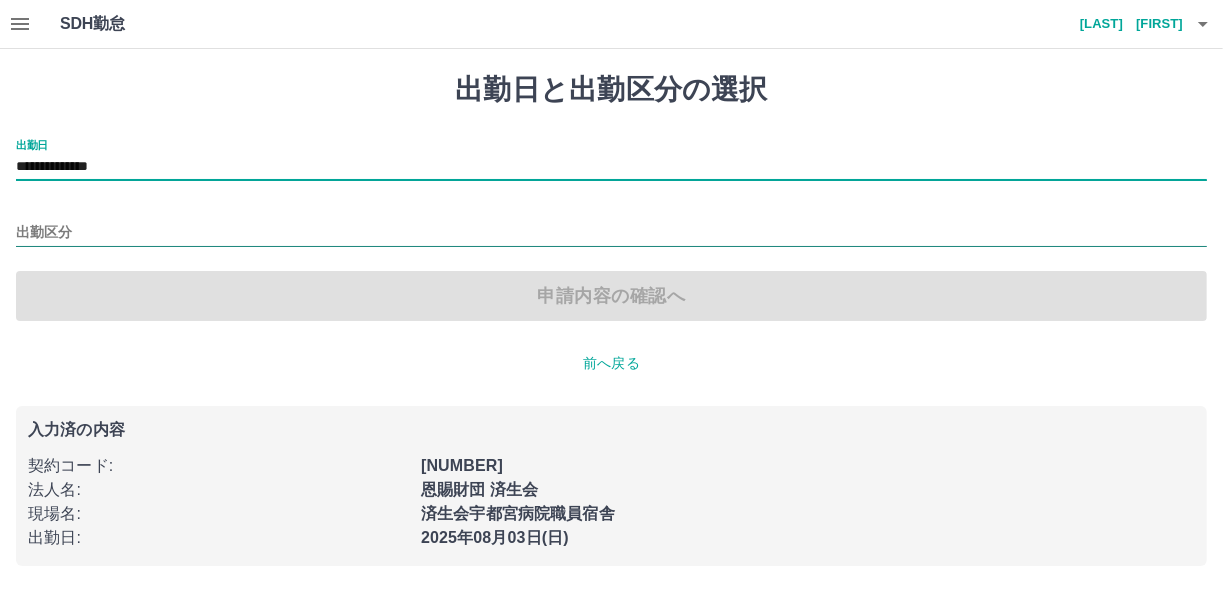 click on "出勤区分" at bounding box center (611, 233) 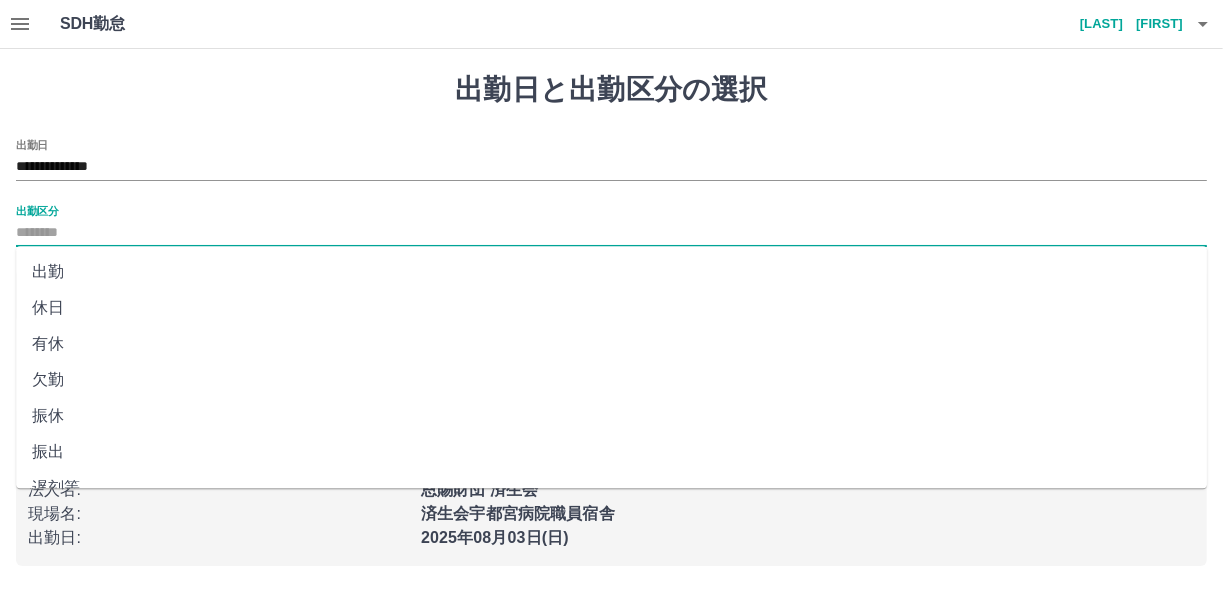click on "休日" at bounding box center [611, 308] 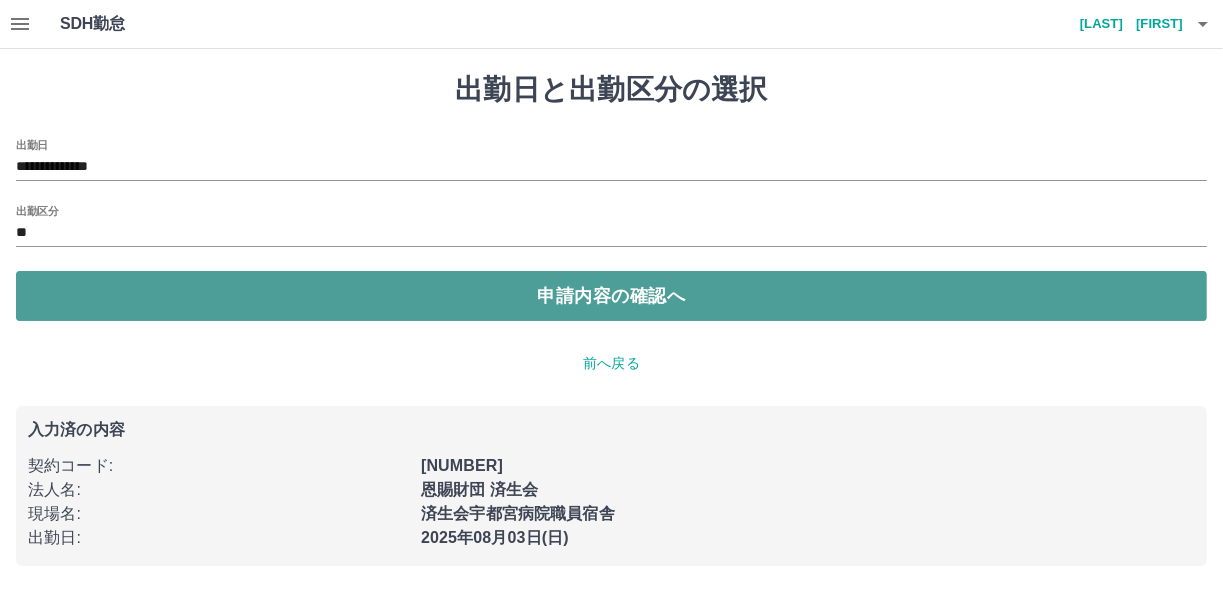 click on "申請内容の確認へ" at bounding box center (611, 296) 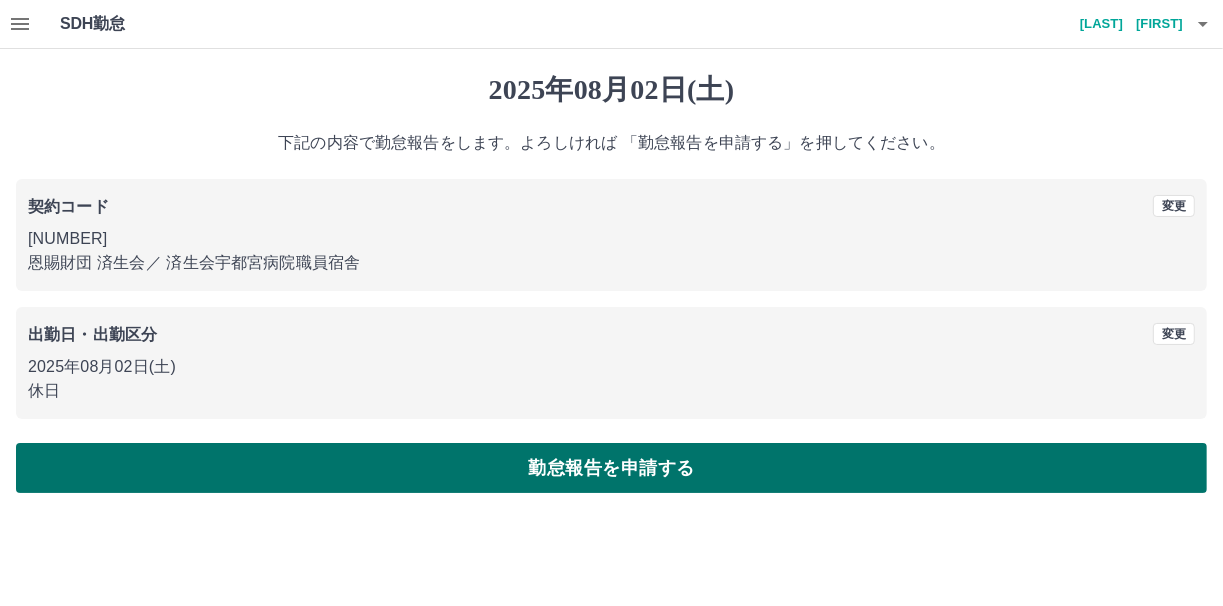 click on "勤怠報告を申請する" at bounding box center [611, 468] 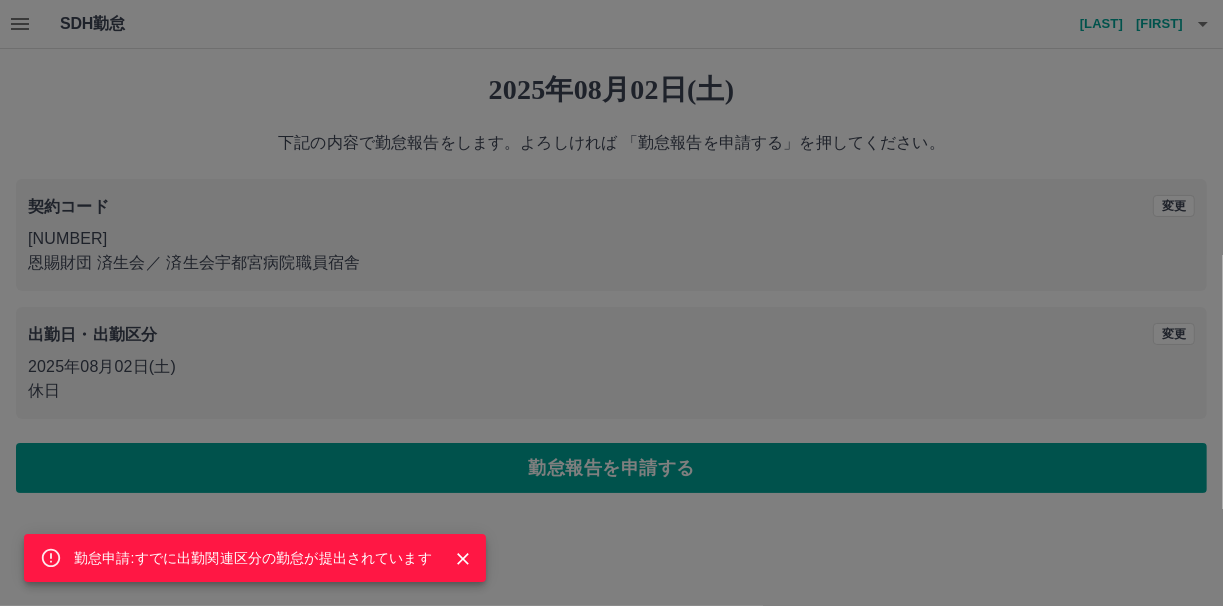 click 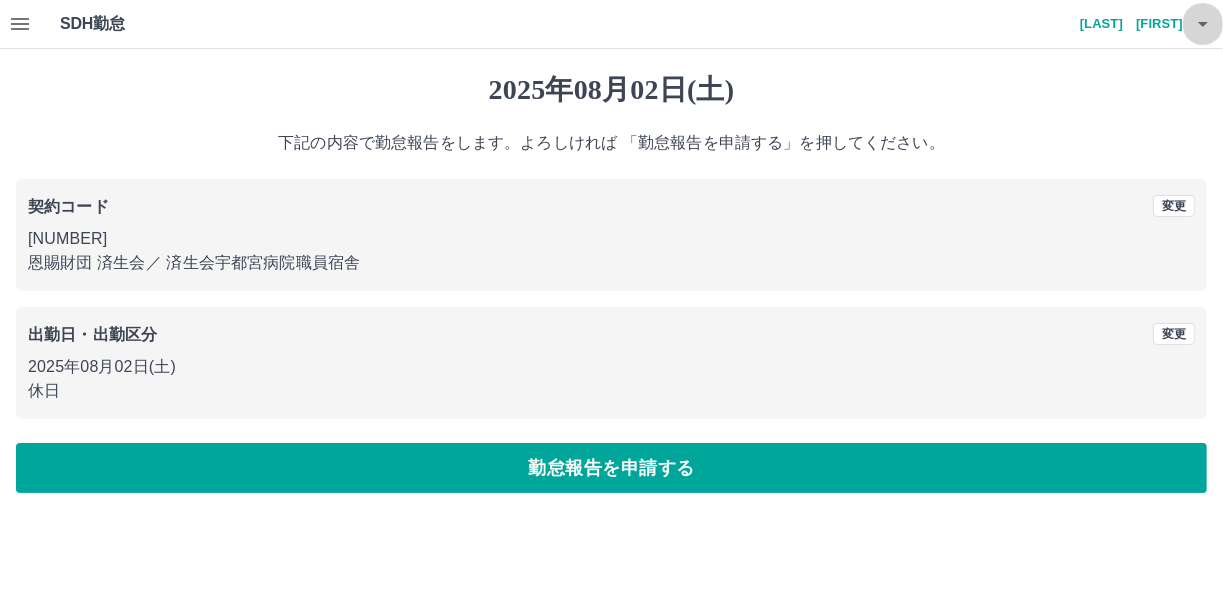 click 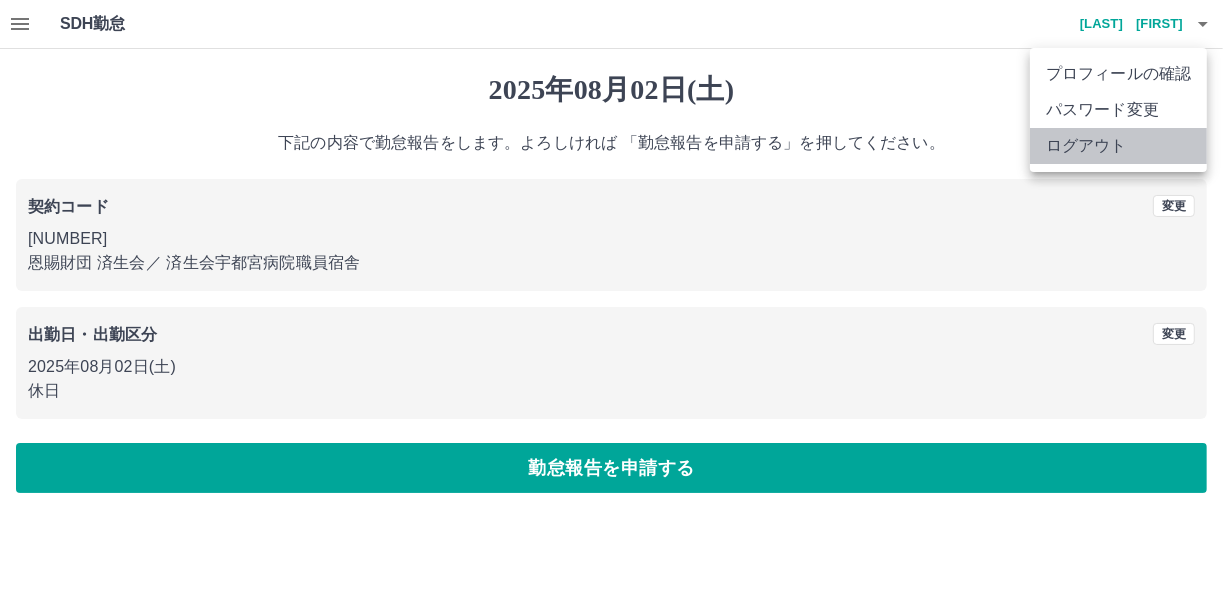 click on "ログアウト" at bounding box center [1118, 146] 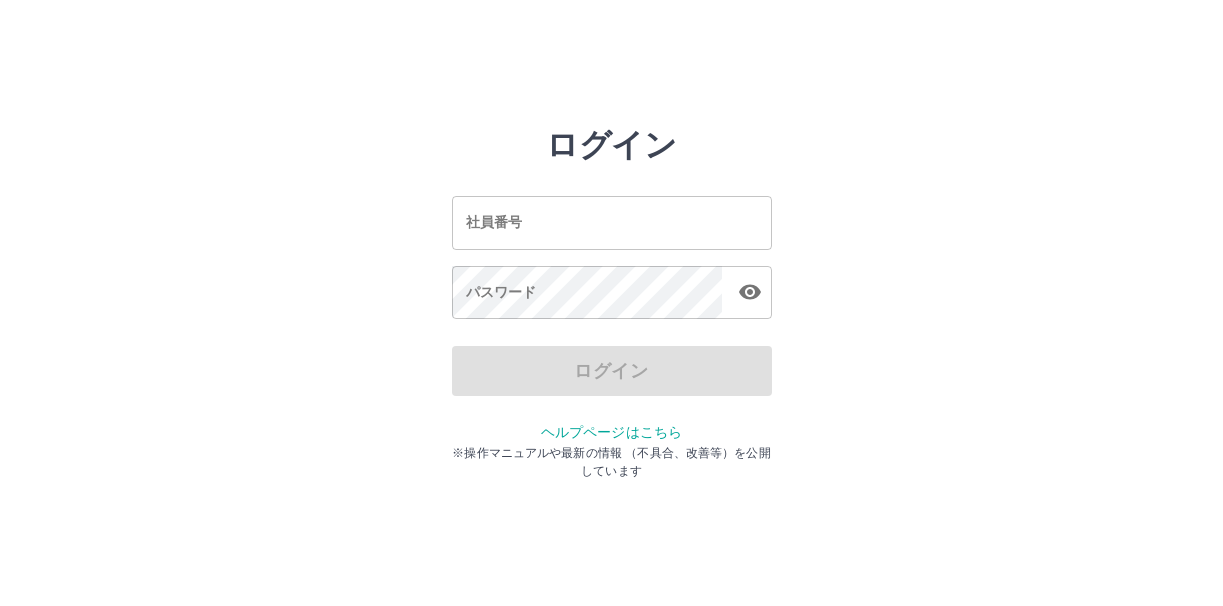 scroll, scrollTop: 0, scrollLeft: 0, axis: both 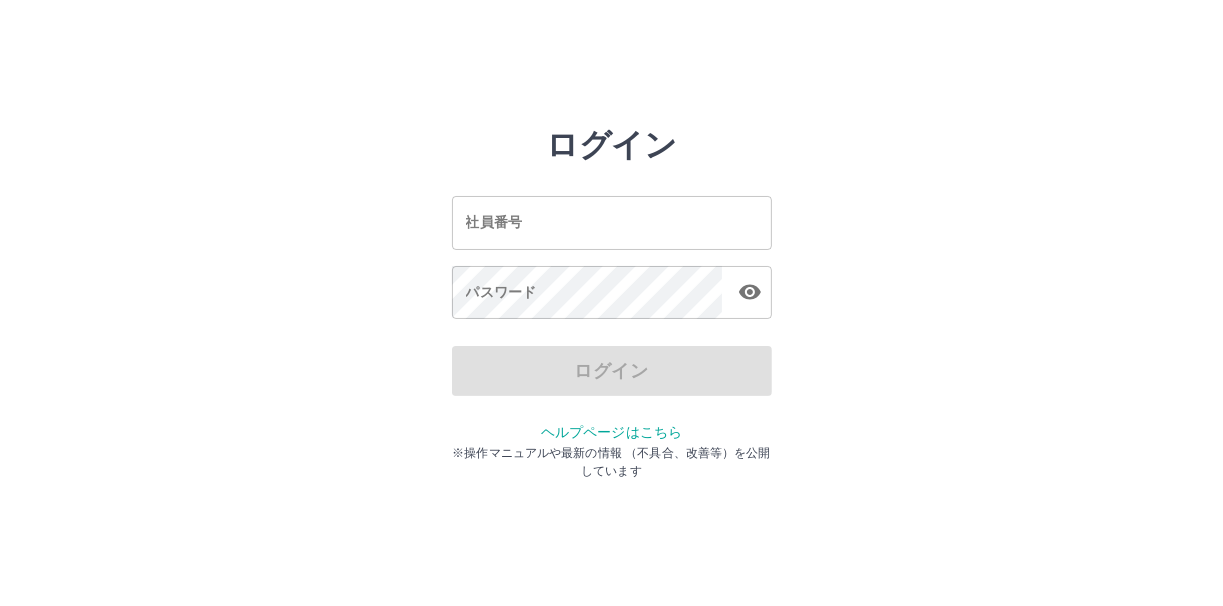 click on "社員番号" at bounding box center (612, 222) 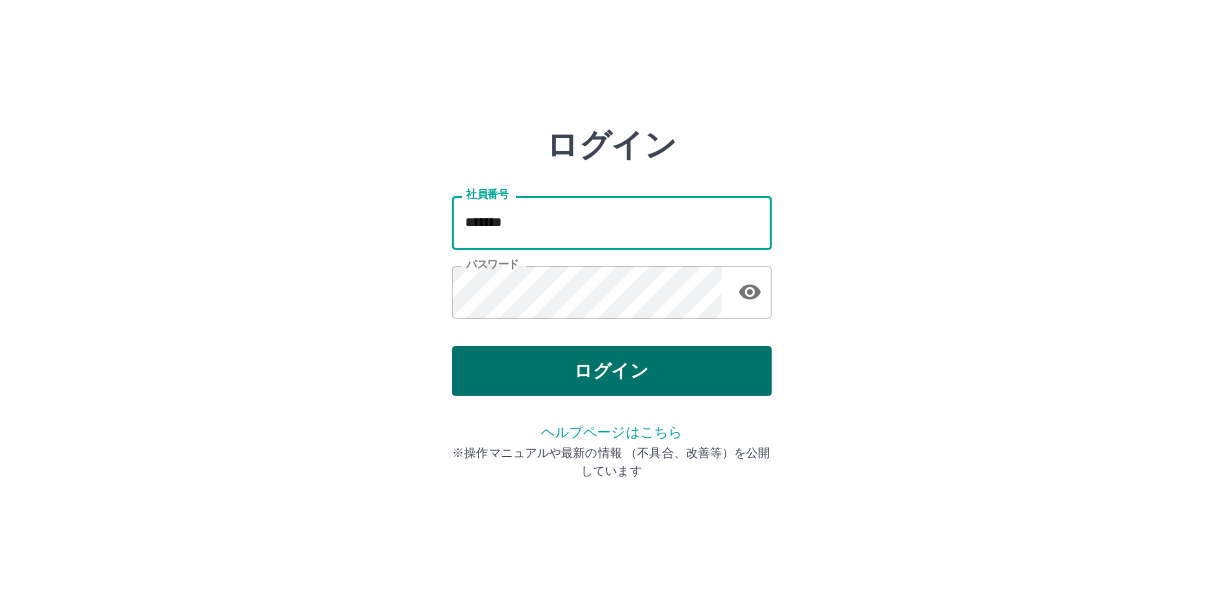 type on "*******" 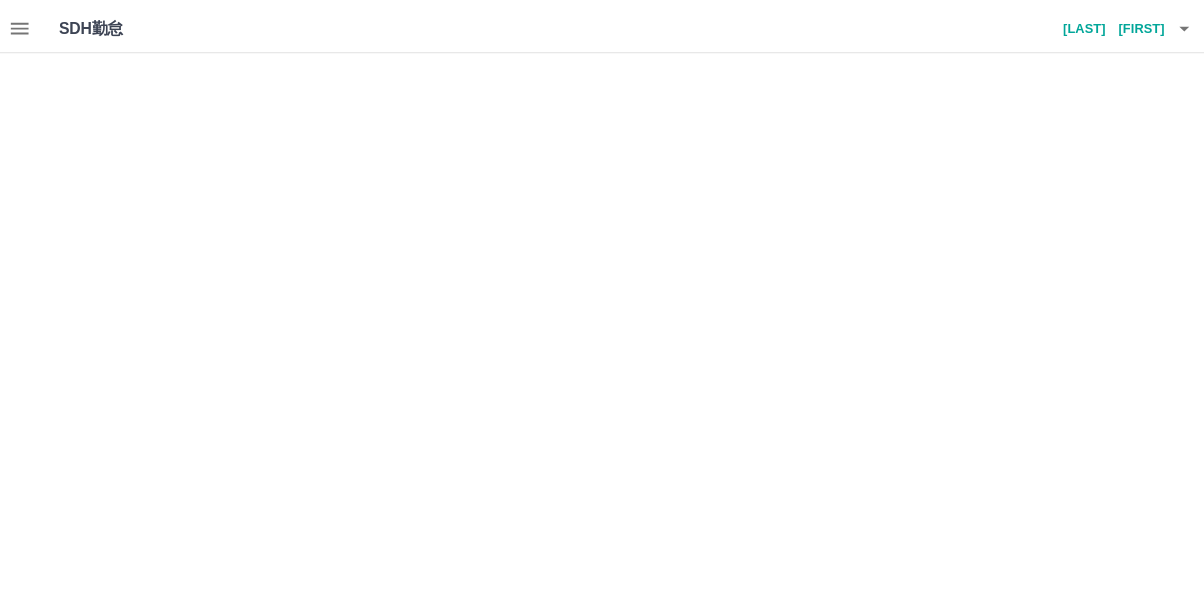 scroll, scrollTop: 0, scrollLeft: 0, axis: both 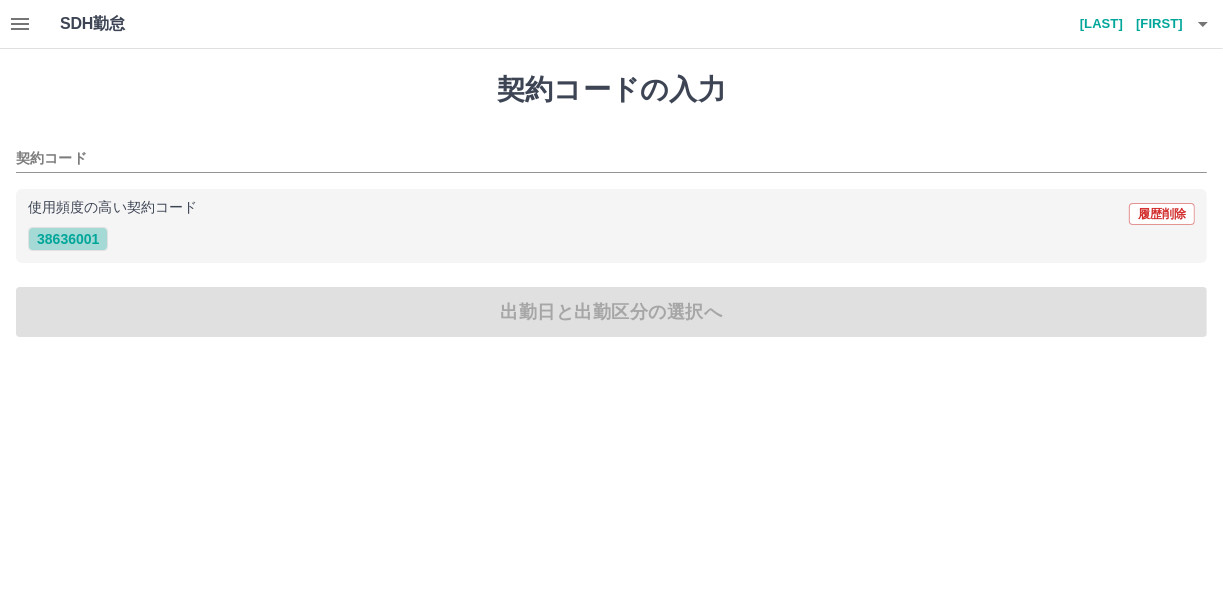 click on "38636001" at bounding box center [68, 239] 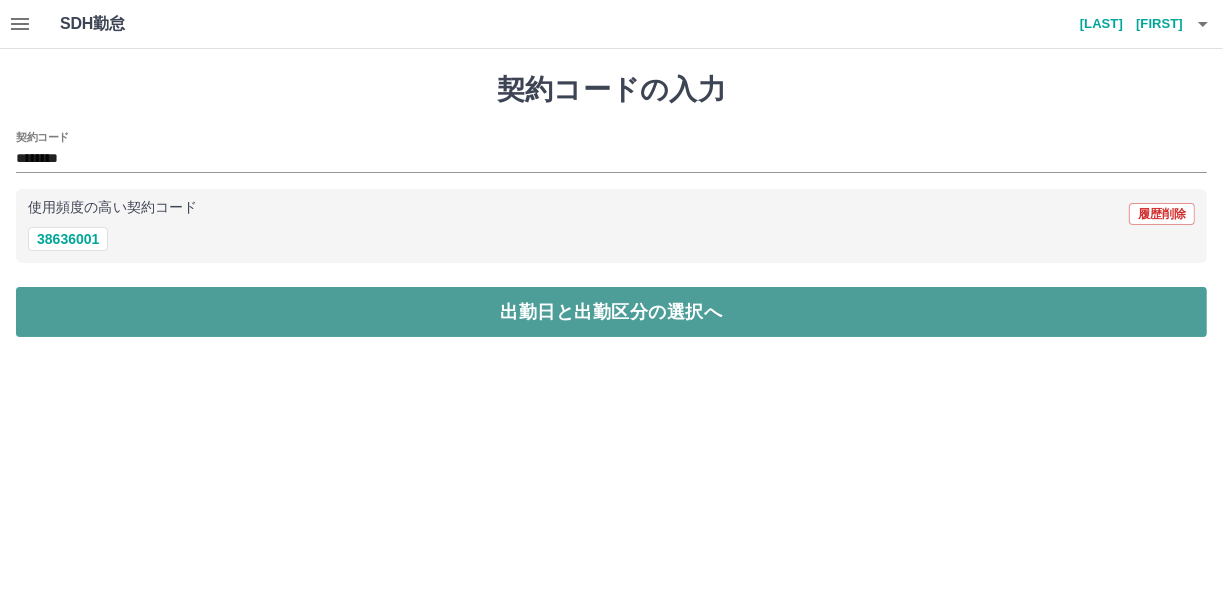 click on "出勤日と出勤区分の選択へ" at bounding box center (611, 312) 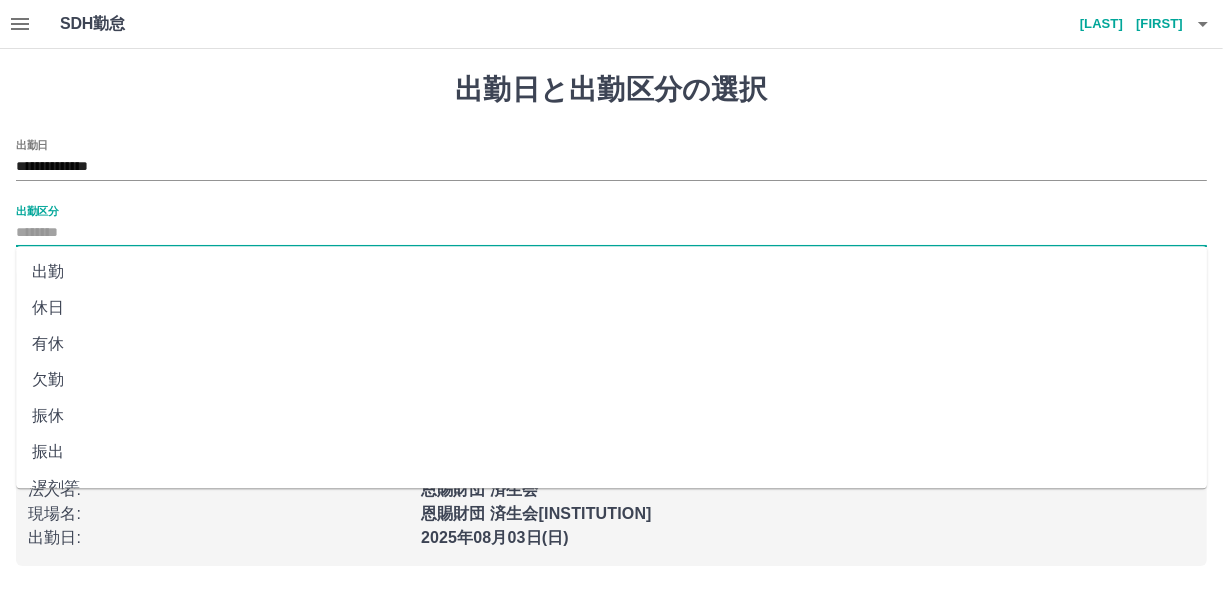 click on "出勤区分" at bounding box center [611, 233] 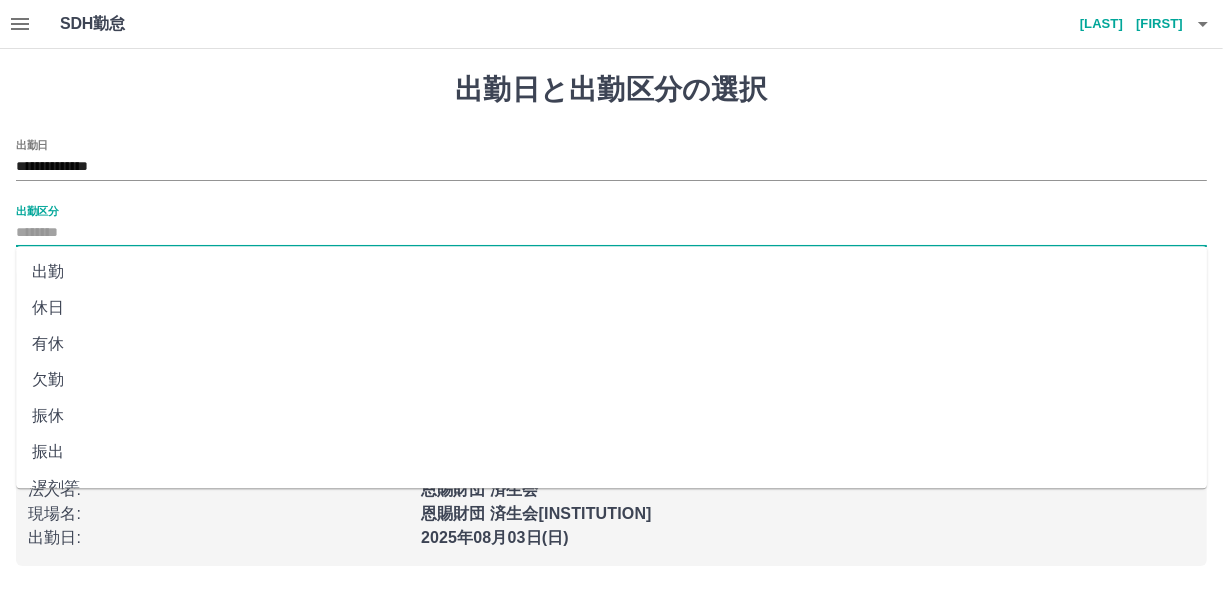 click on "出勤" at bounding box center (611, 272) 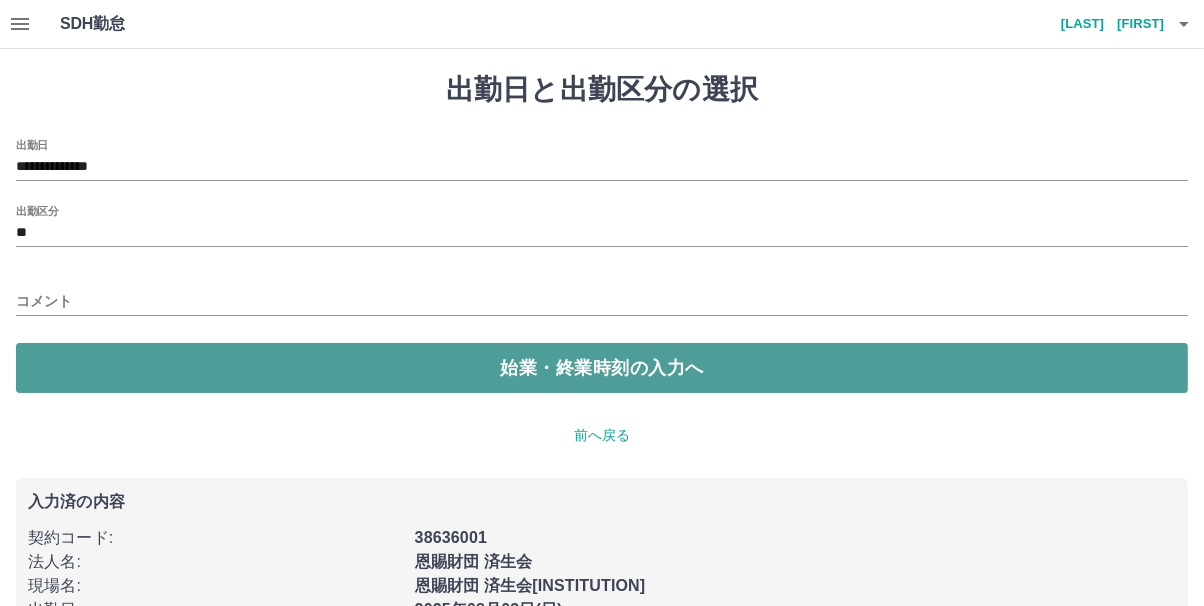 click on "始業・終業時刻の入力へ" at bounding box center (602, 368) 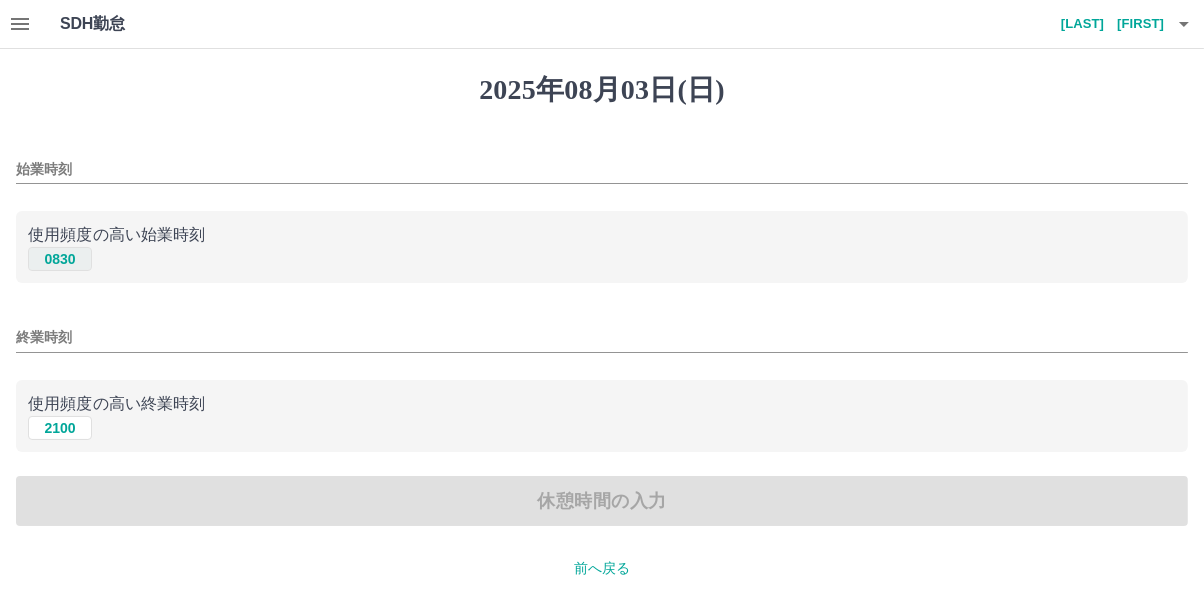 click on "0830" at bounding box center (60, 259) 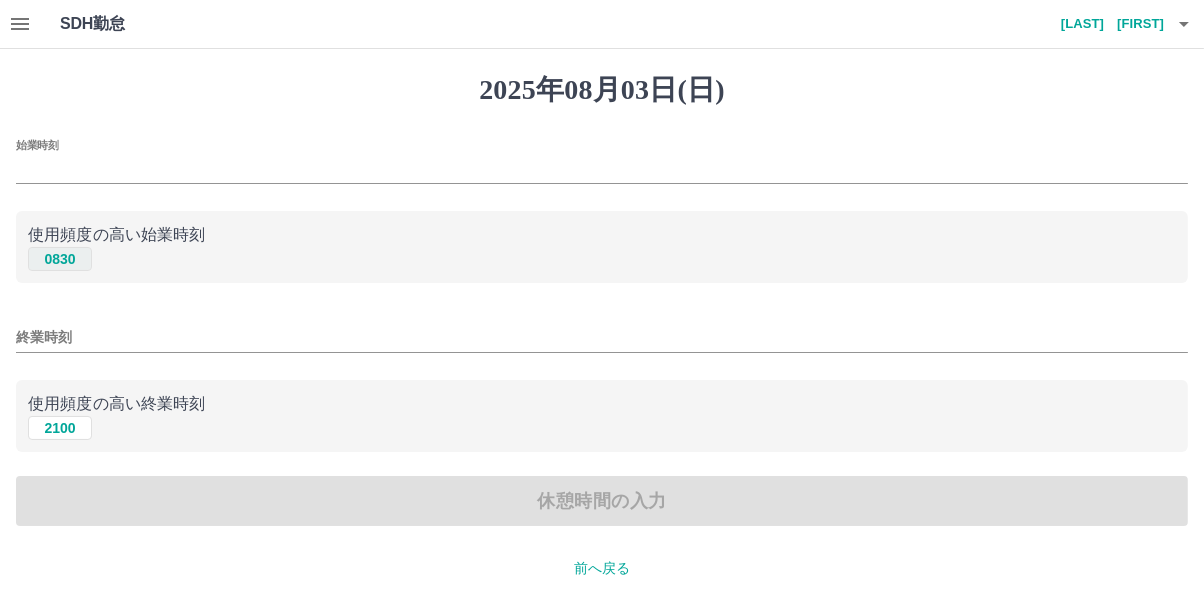 type on "****" 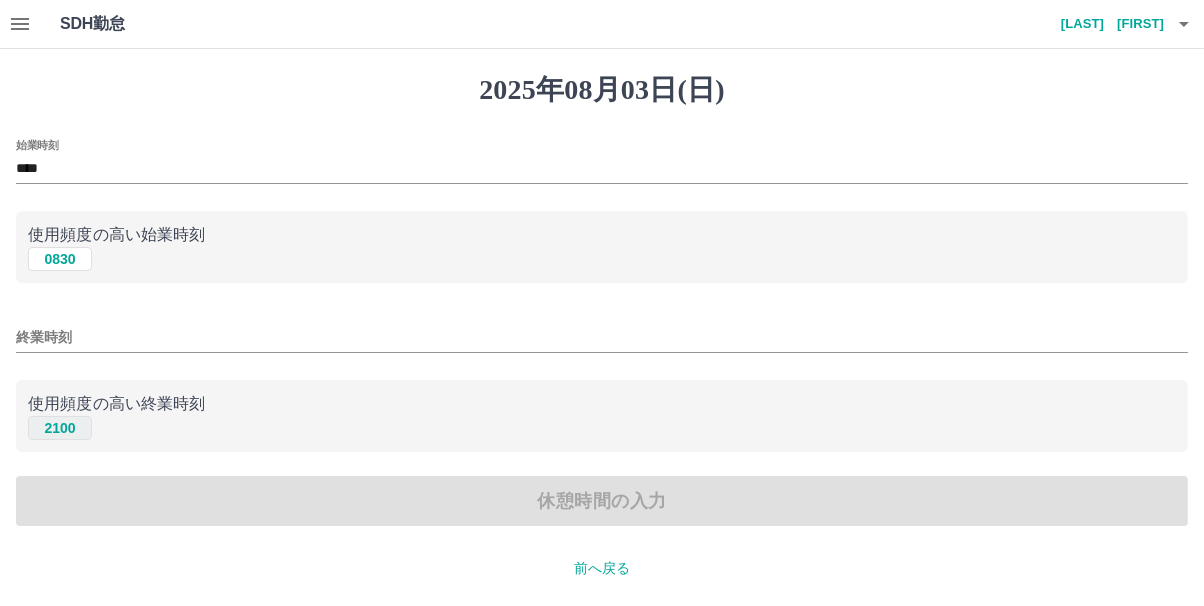 click on "2100" at bounding box center [60, 428] 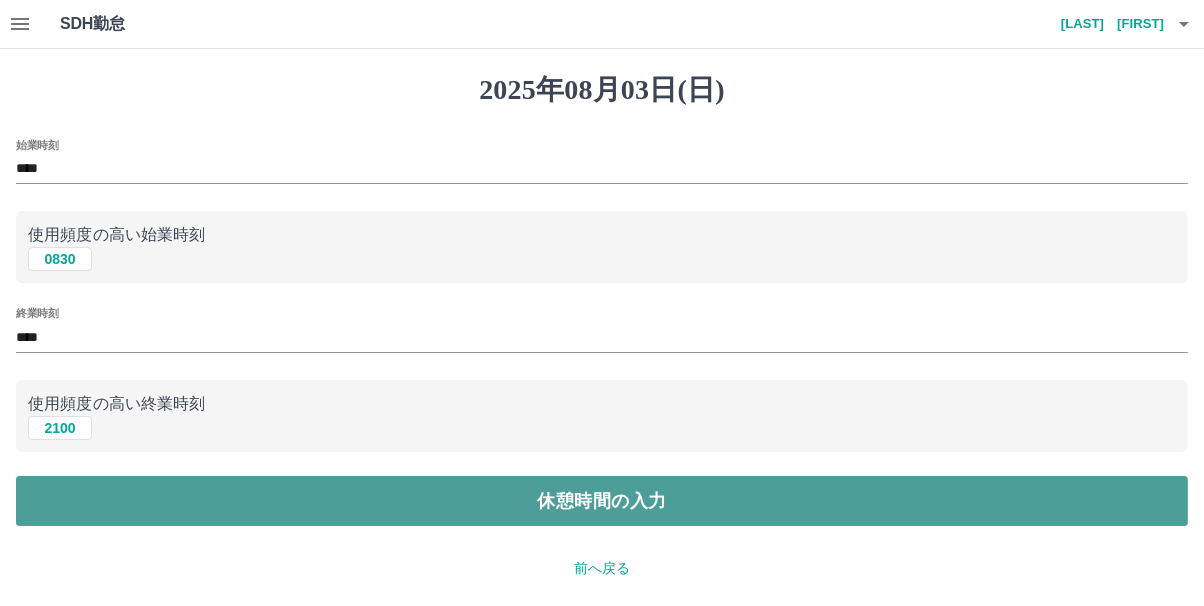 click on "休憩時間の入力" at bounding box center [602, 501] 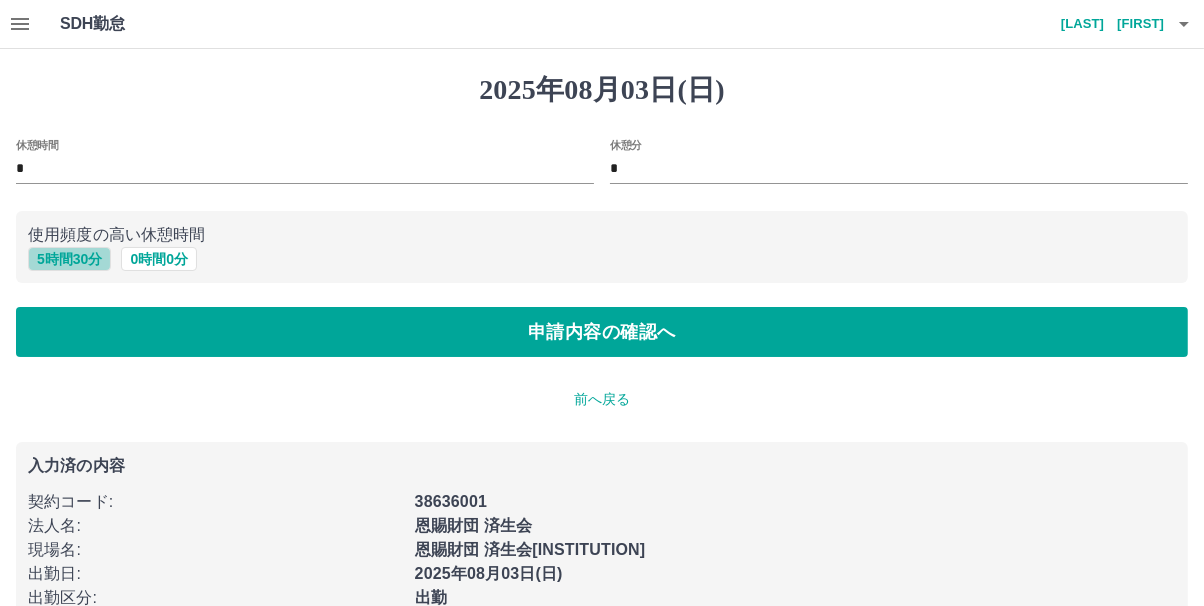 click on "5 時間 30 分" at bounding box center [69, 259] 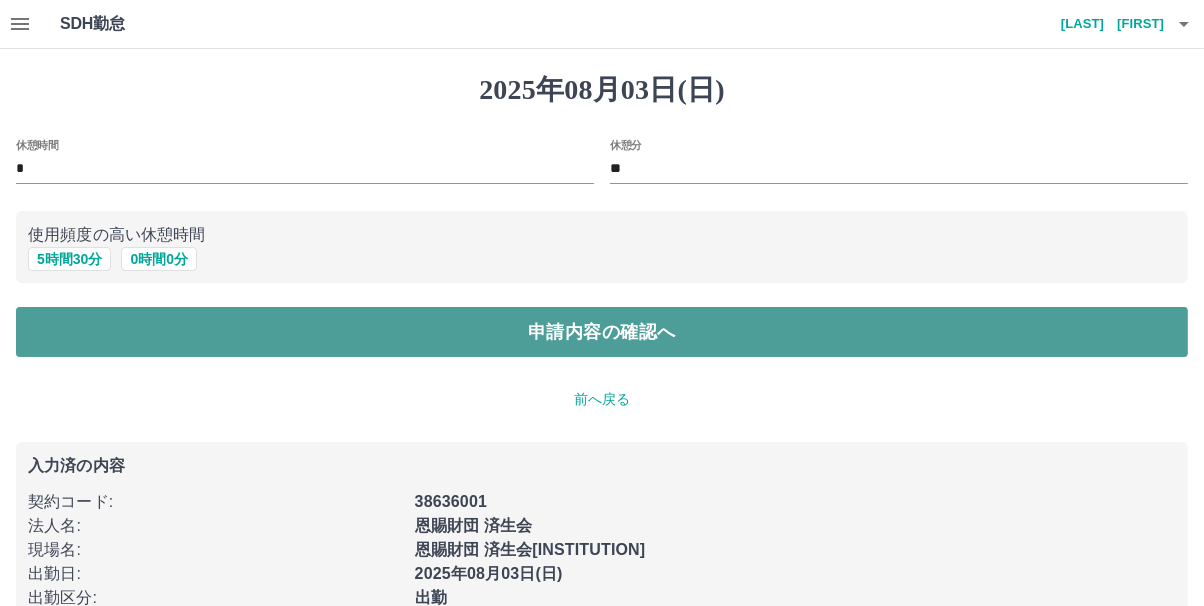 click on "申請内容の確認へ" at bounding box center (602, 332) 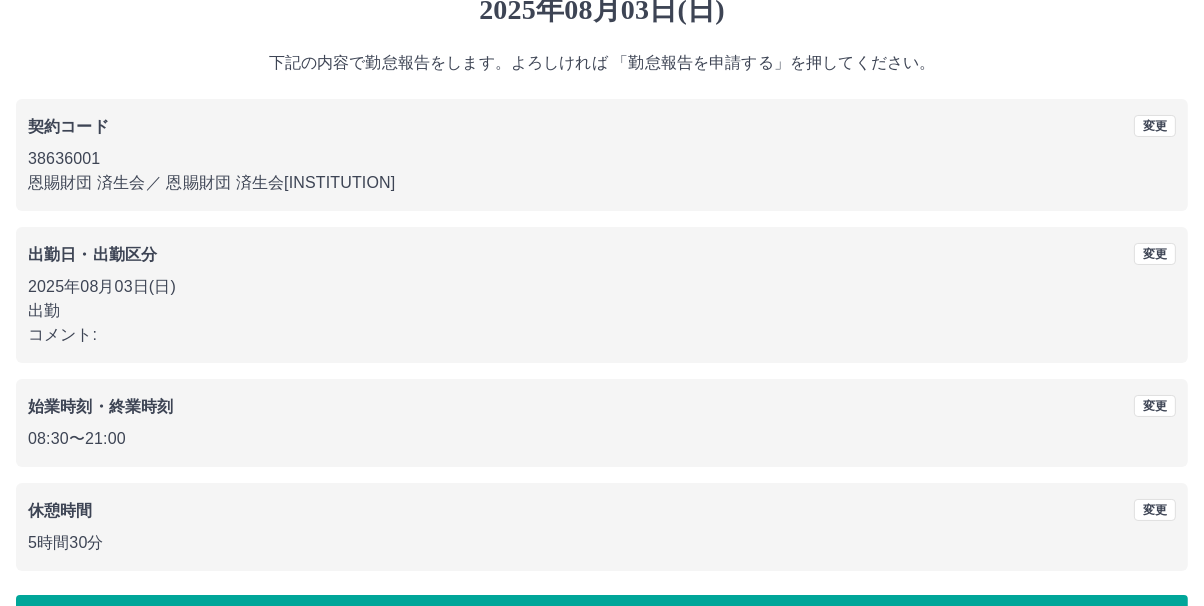 scroll, scrollTop: 142, scrollLeft: 0, axis: vertical 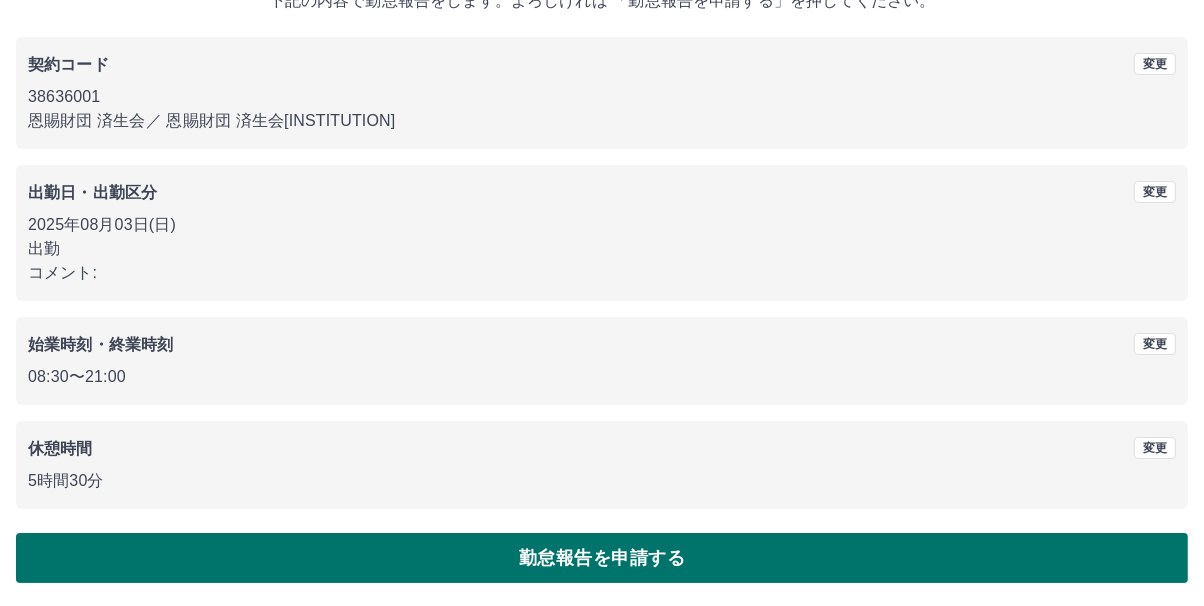 click on "勤怠報告を申請する" at bounding box center (602, 558) 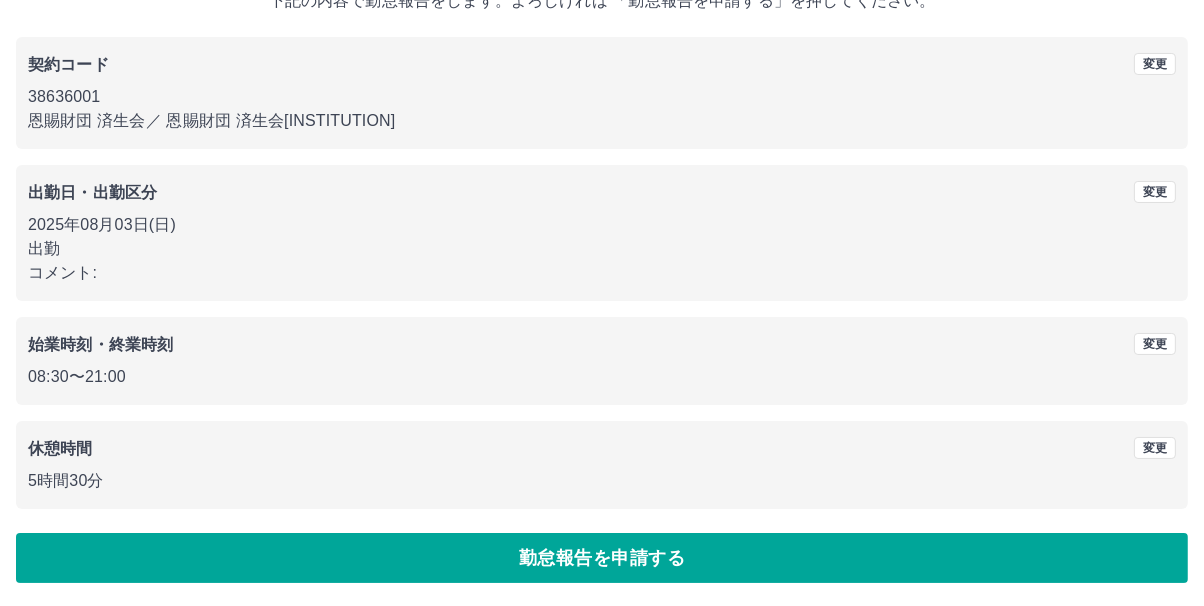 scroll, scrollTop: 0, scrollLeft: 0, axis: both 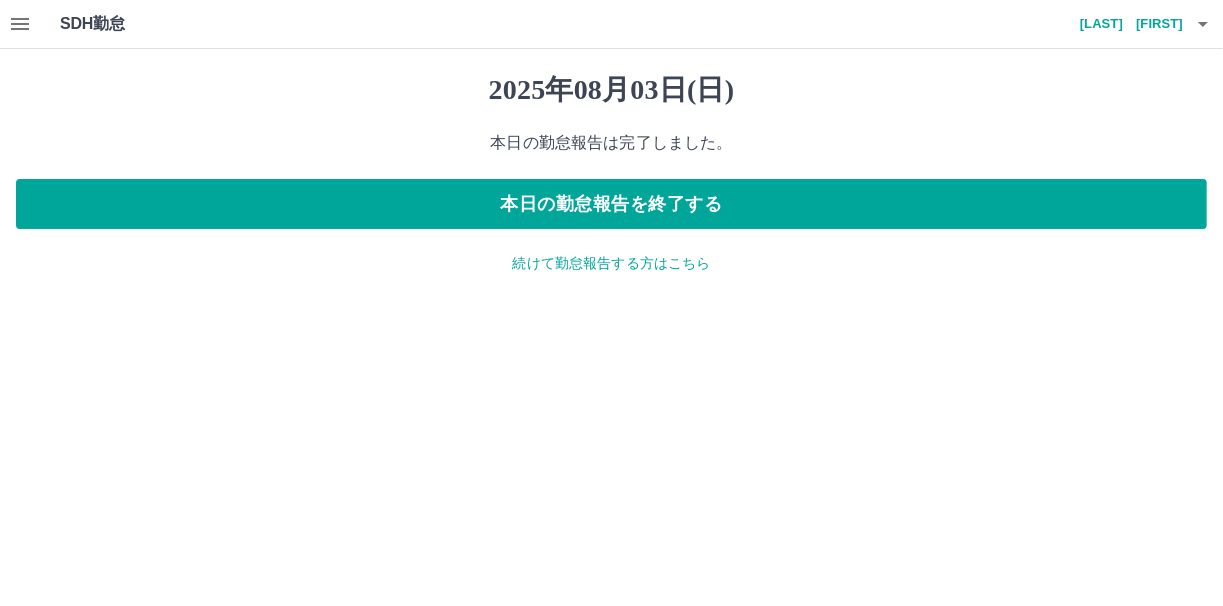 click on "続けて勤怠報告する方はこちら" at bounding box center (611, 263) 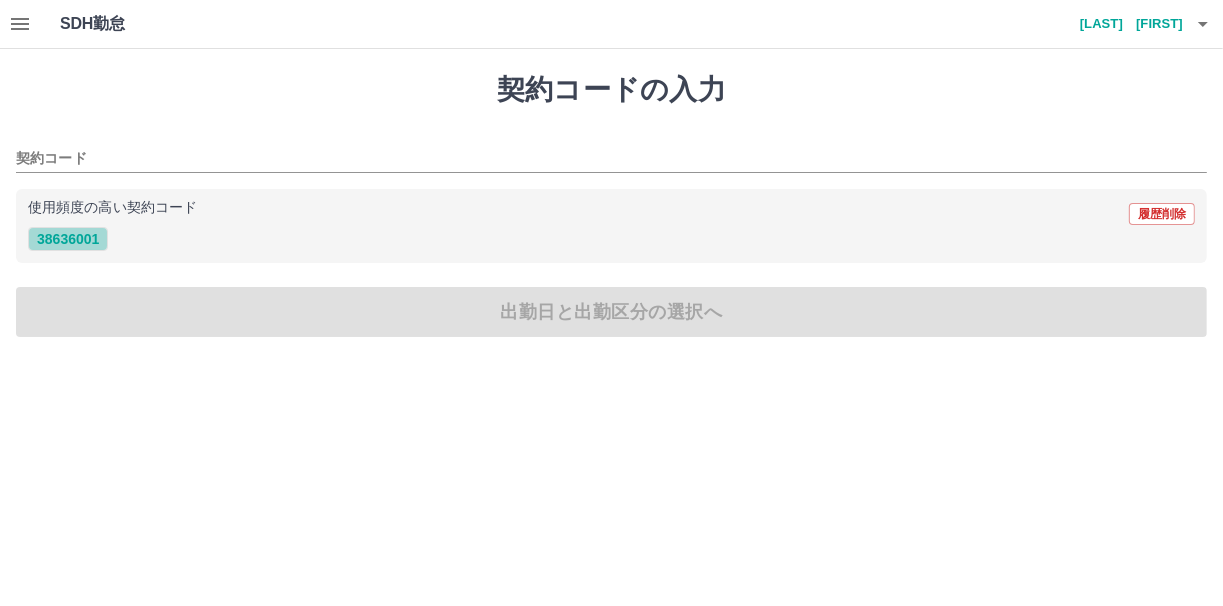 click on "[NUMBER]" at bounding box center [68, 239] 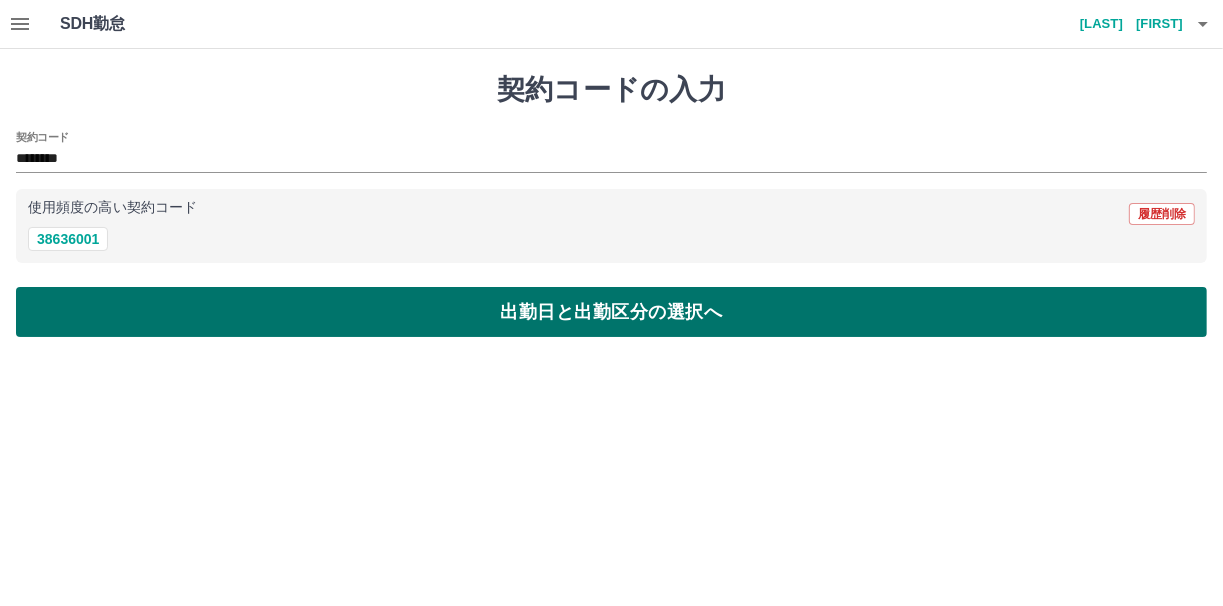 click on "出勤日と出勤区分の選択へ" at bounding box center (611, 312) 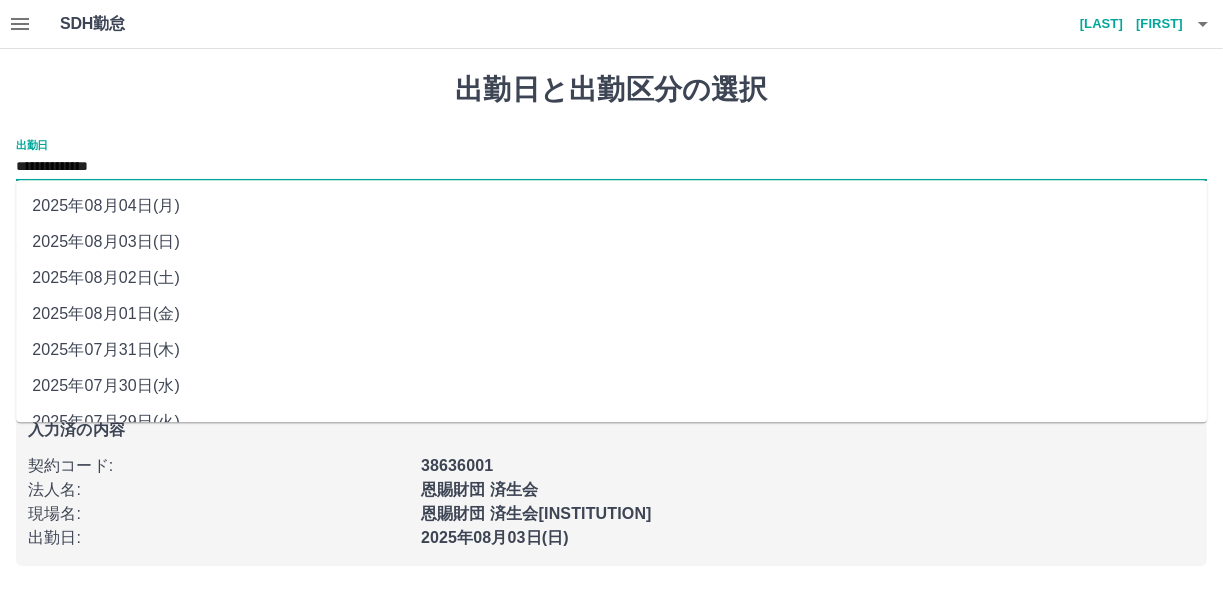 click on "**********" at bounding box center [611, 167] 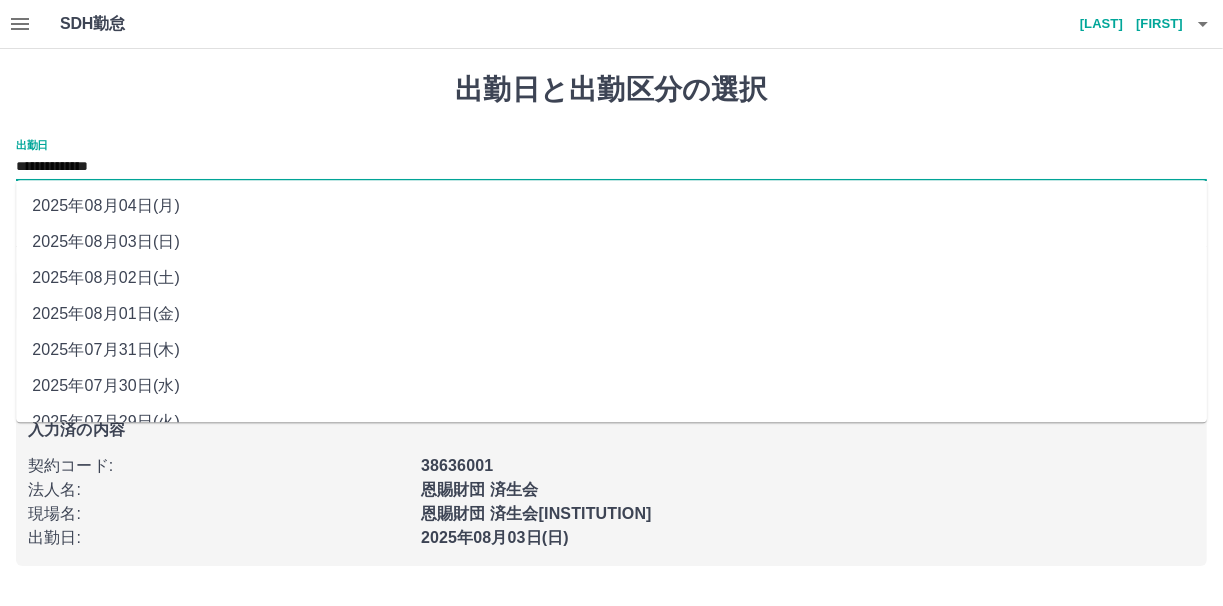 click on "2025年08月02日(土)" at bounding box center [611, 278] 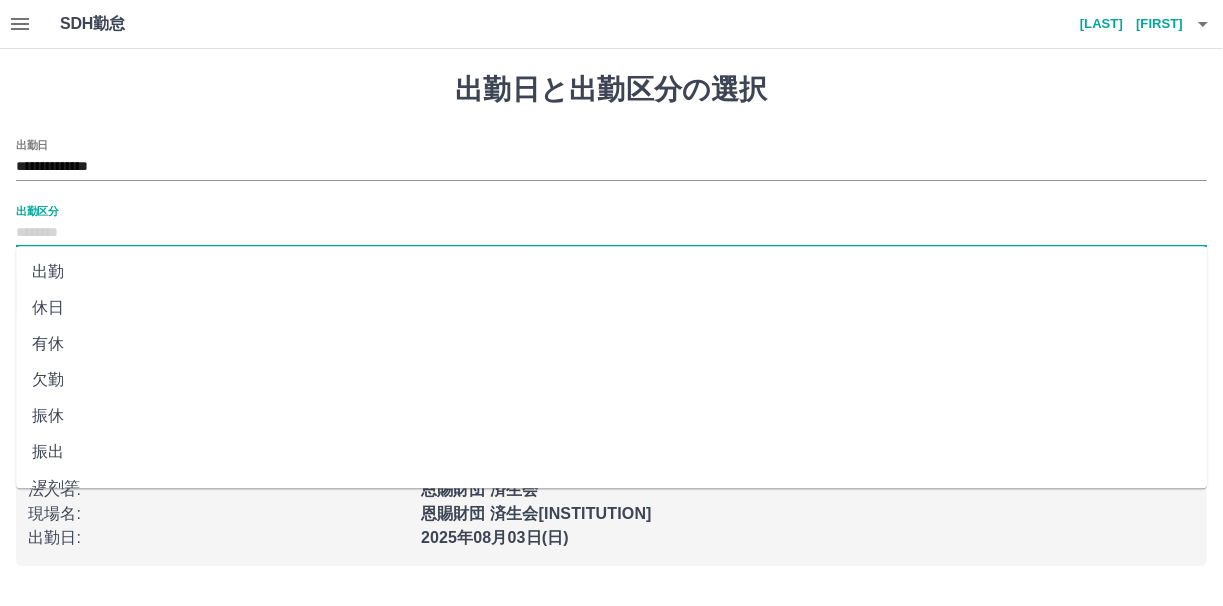 click on "出勤区分" at bounding box center [611, 233] 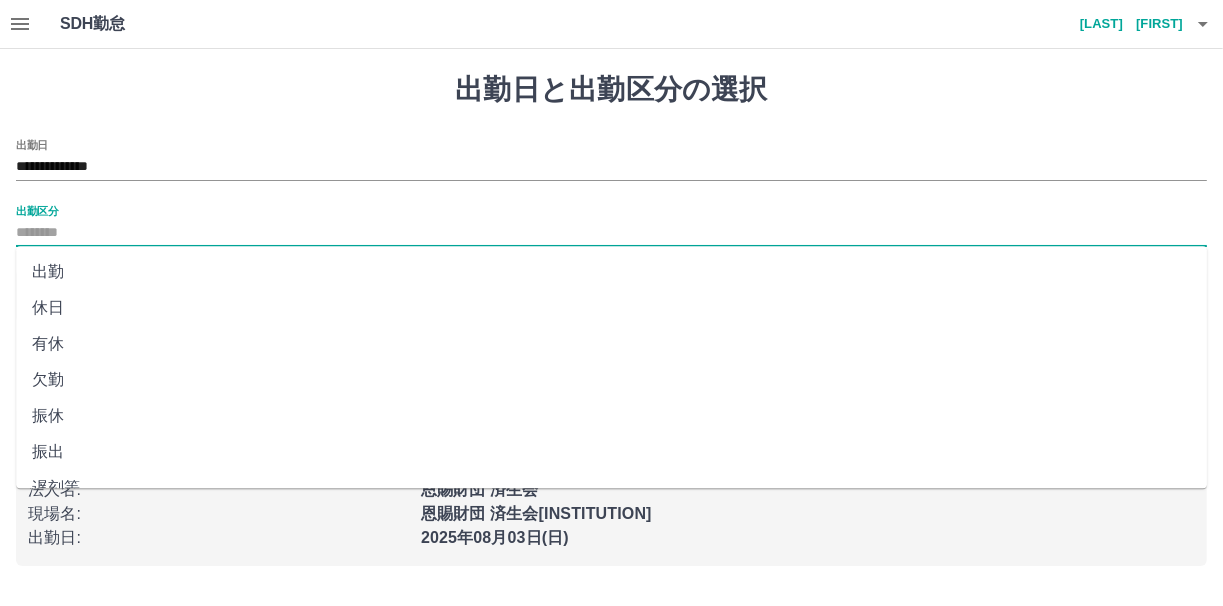 click on "出勤" at bounding box center [611, 272] 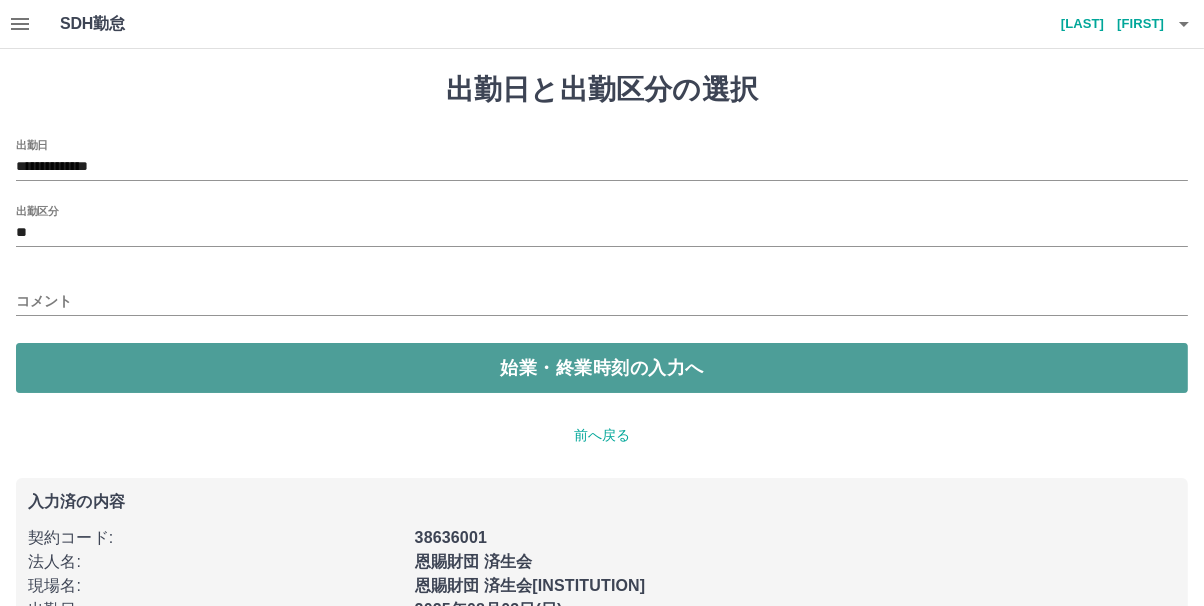 click on "始業・終業時刻の入力へ" at bounding box center [602, 368] 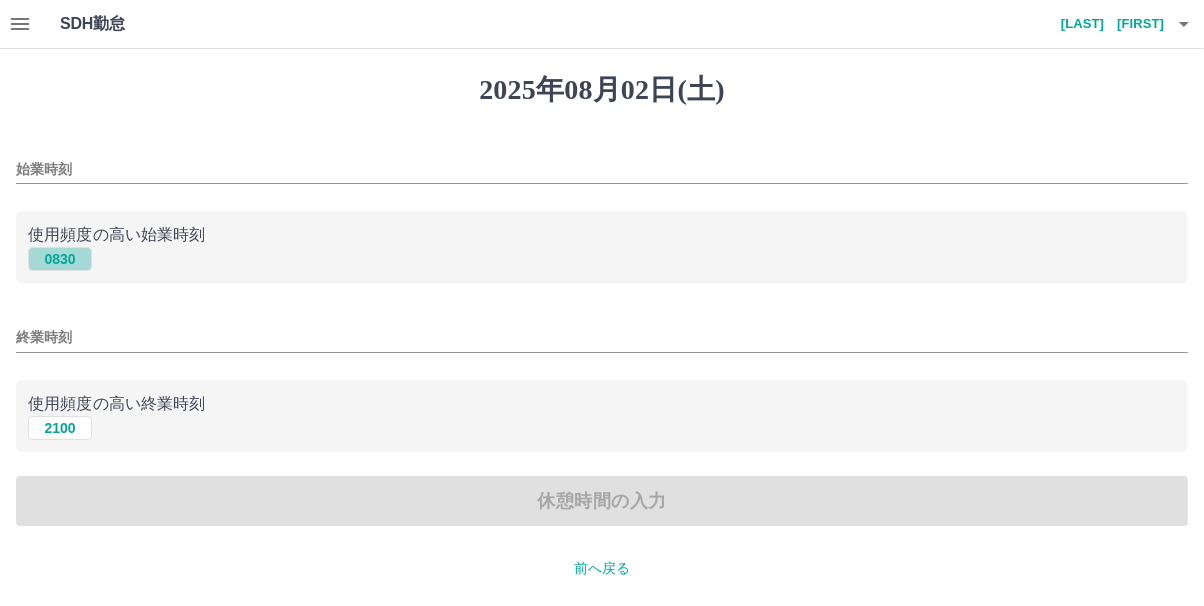 click on "0830" at bounding box center [60, 259] 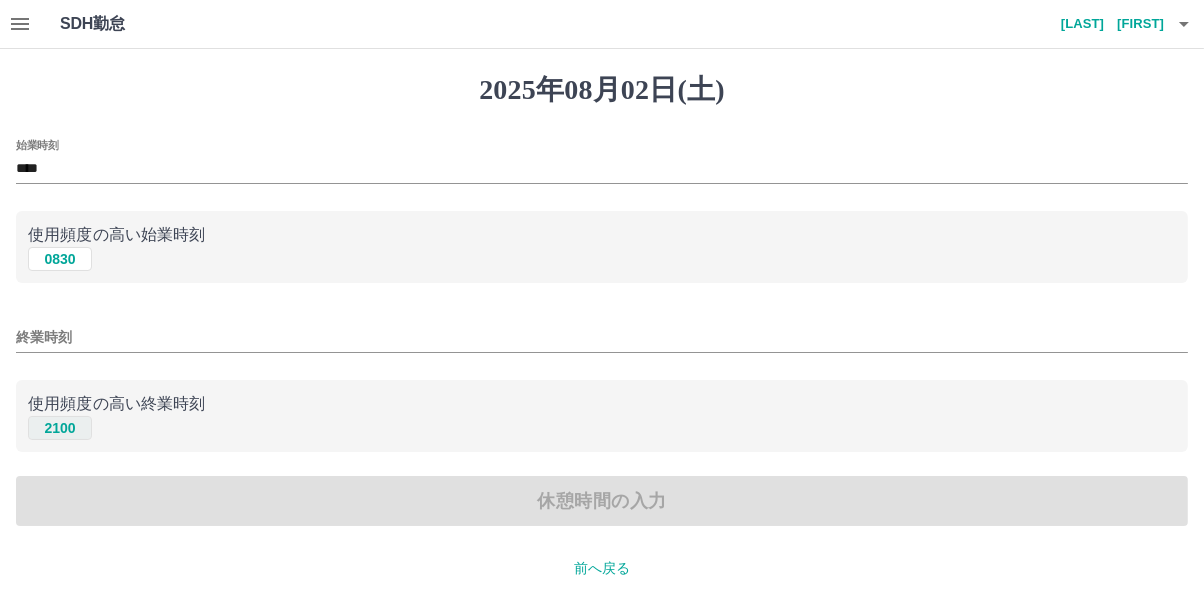 click on "2100" at bounding box center [60, 428] 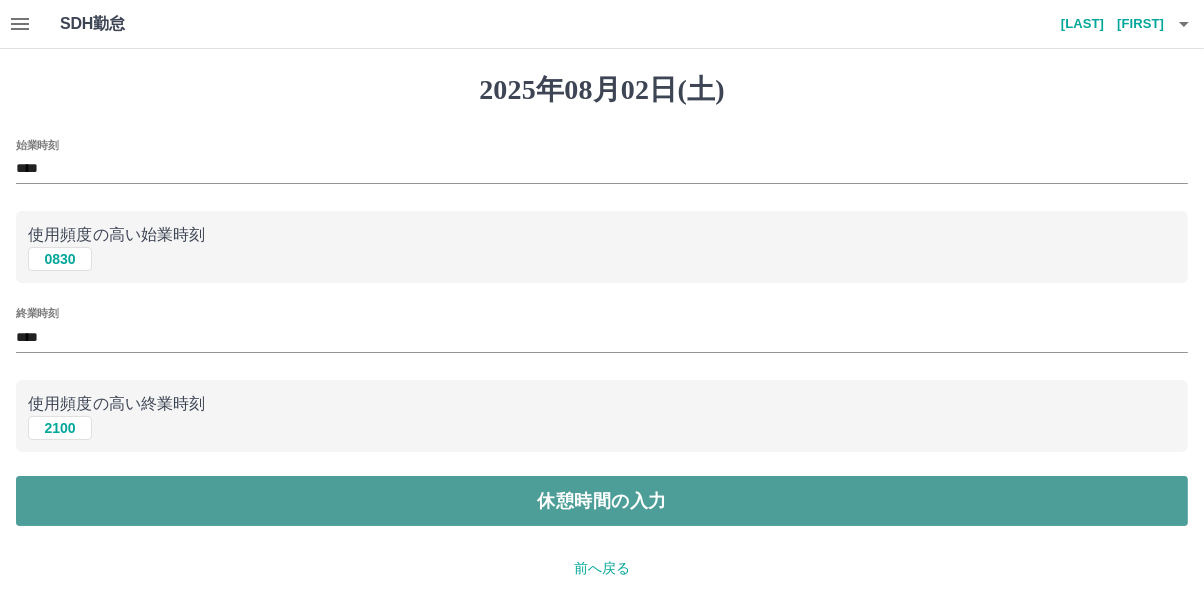 click on "休憩時間の入力" at bounding box center [602, 501] 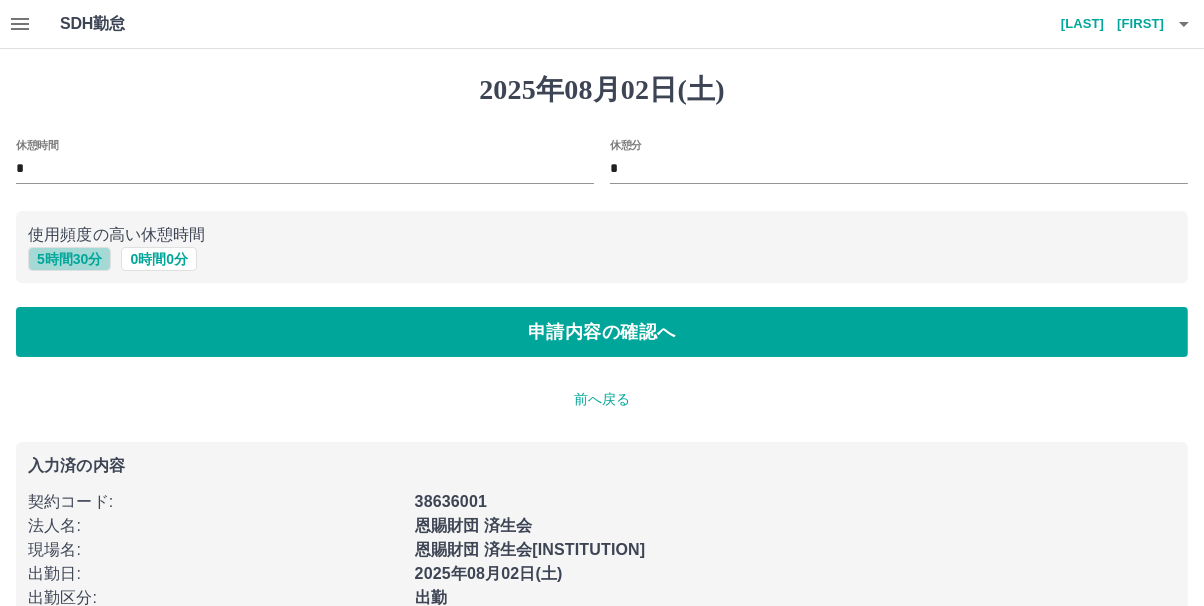 click on "5 時間 30 分" at bounding box center (69, 259) 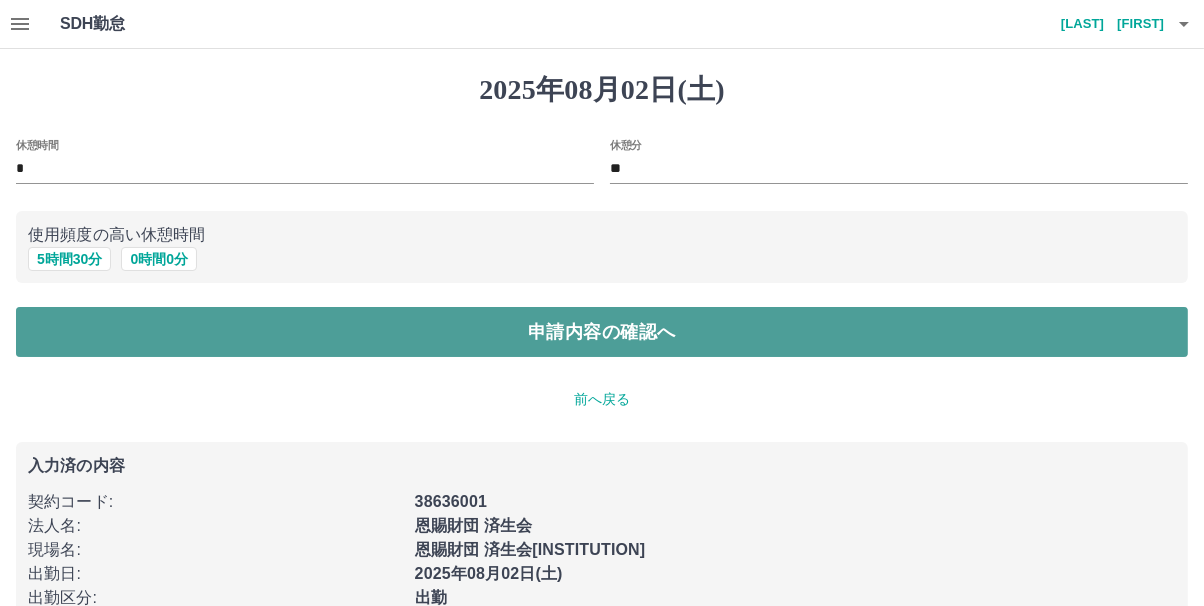 click on "申請内容の確認へ" at bounding box center (602, 332) 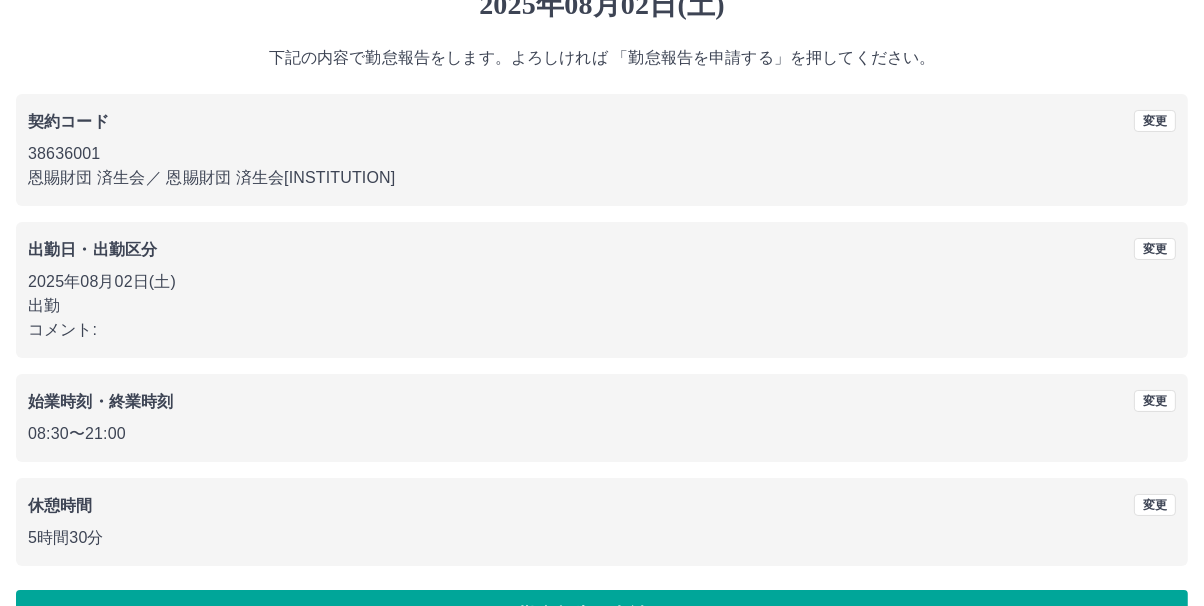 scroll, scrollTop: 142, scrollLeft: 0, axis: vertical 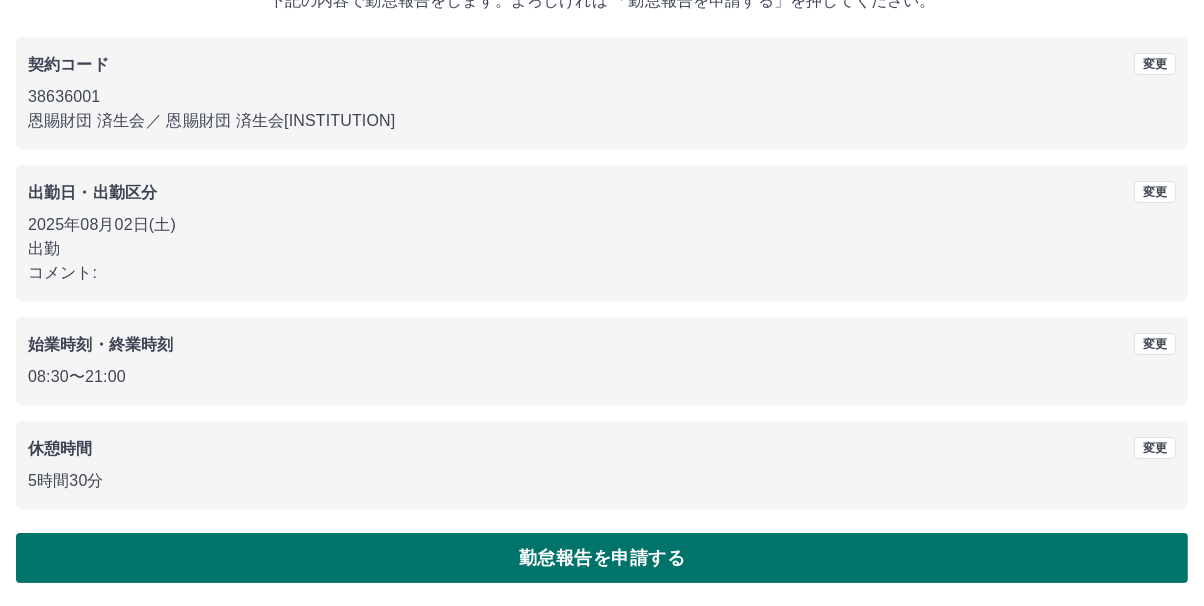 click on "勤怠報告を申請する" at bounding box center [602, 558] 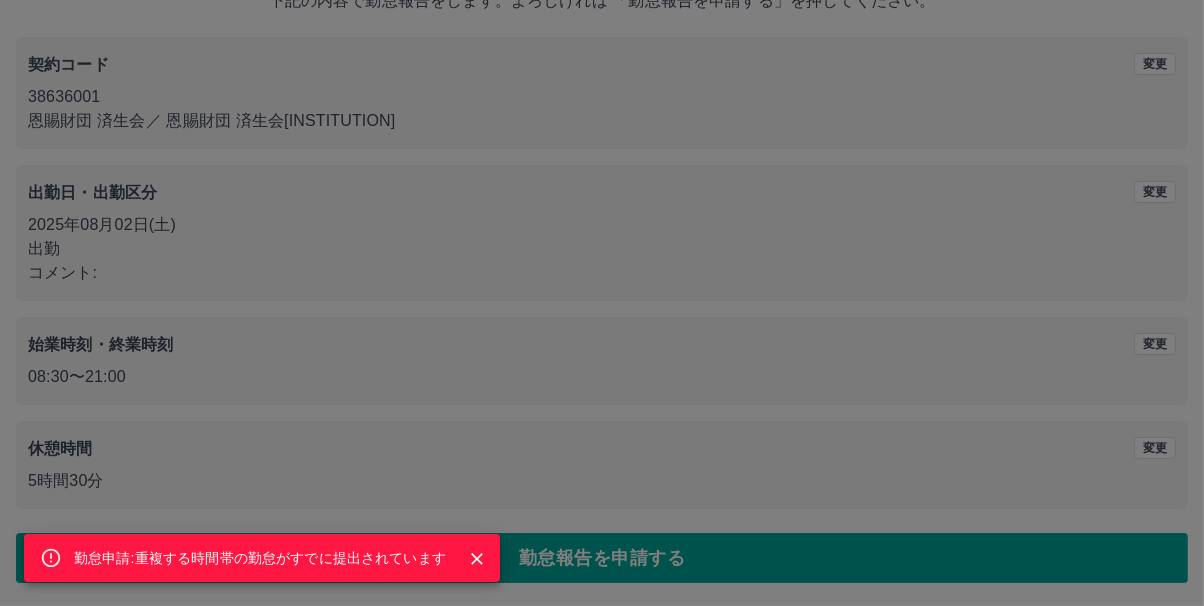 click at bounding box center [477, 559] 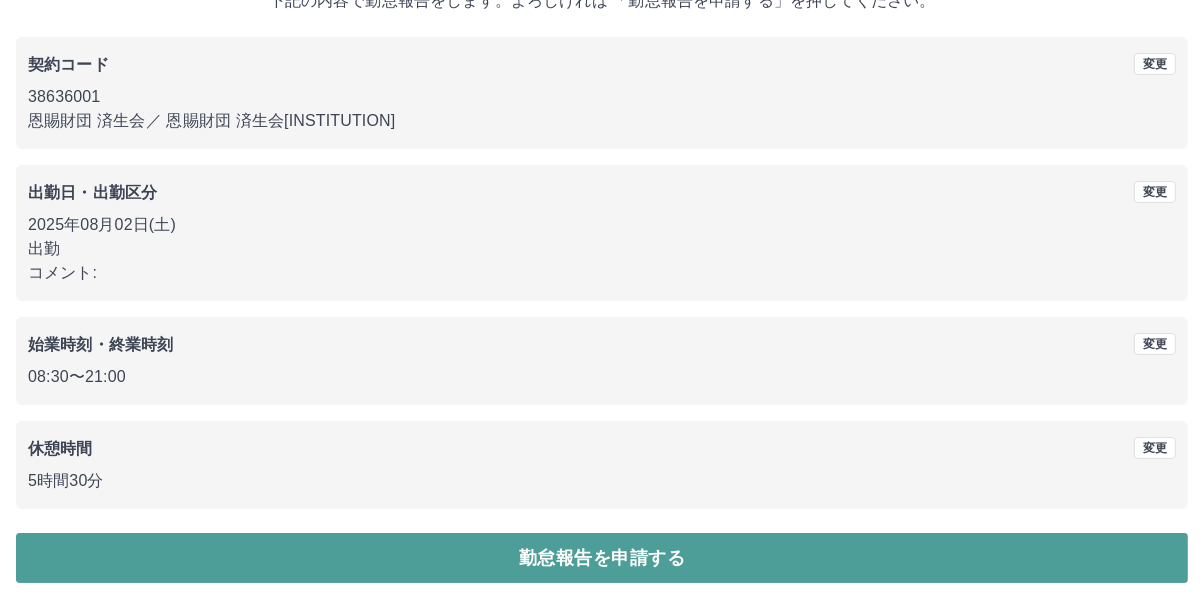 click on "勤怠報告を申請する" at bounding box center (602, 558) 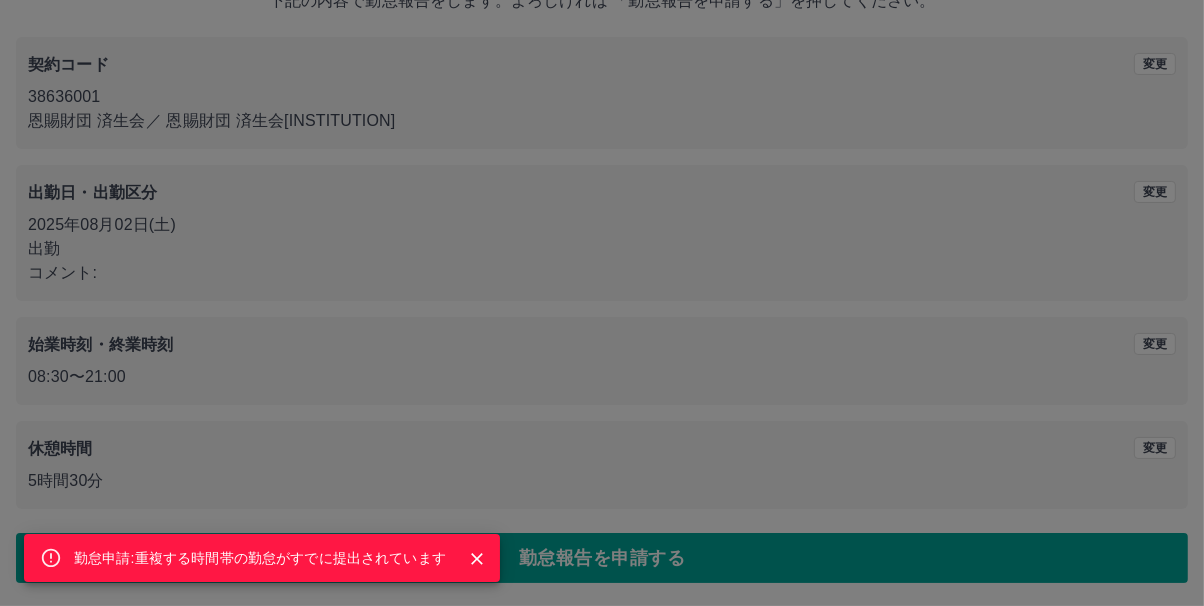click 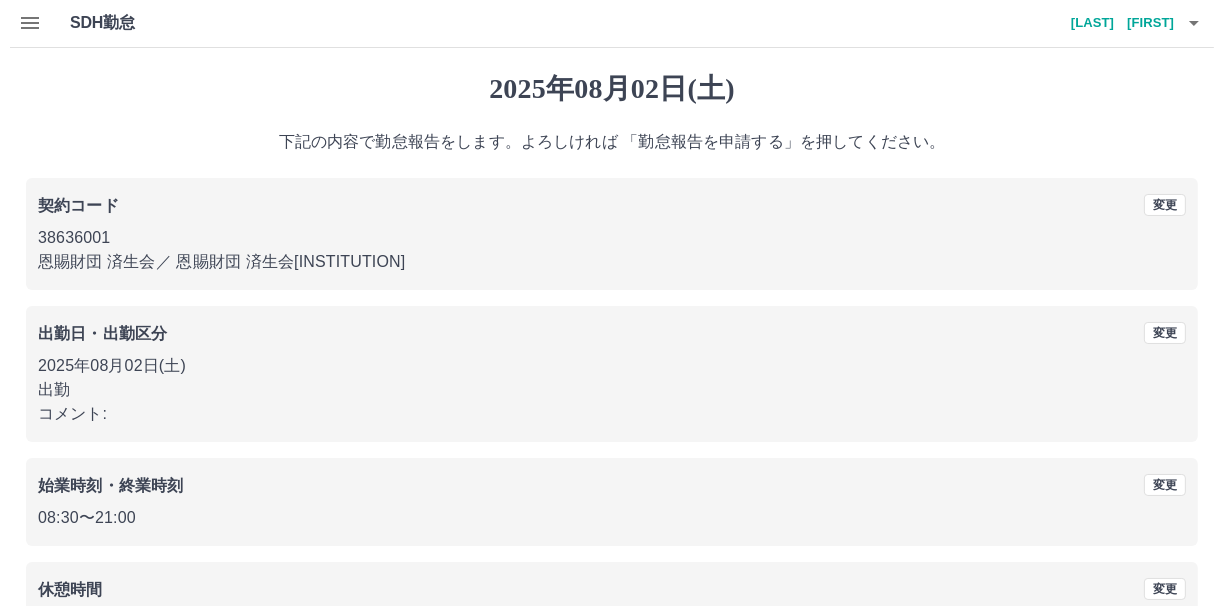 scroll, scrollTop: 0, scrollLeft: 0, axis: both 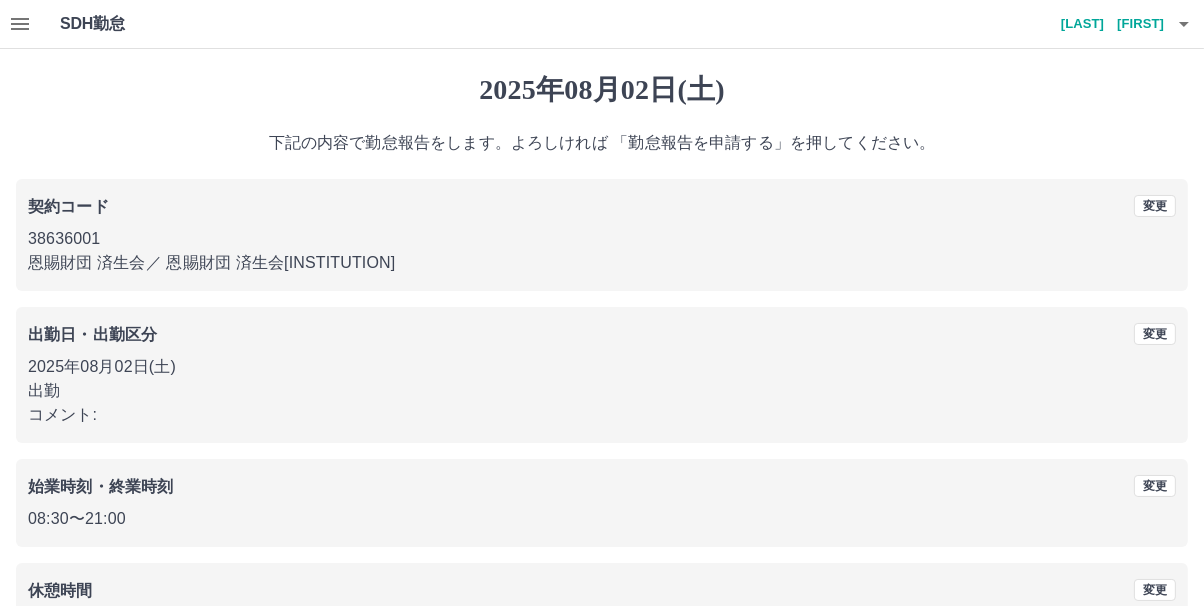 click 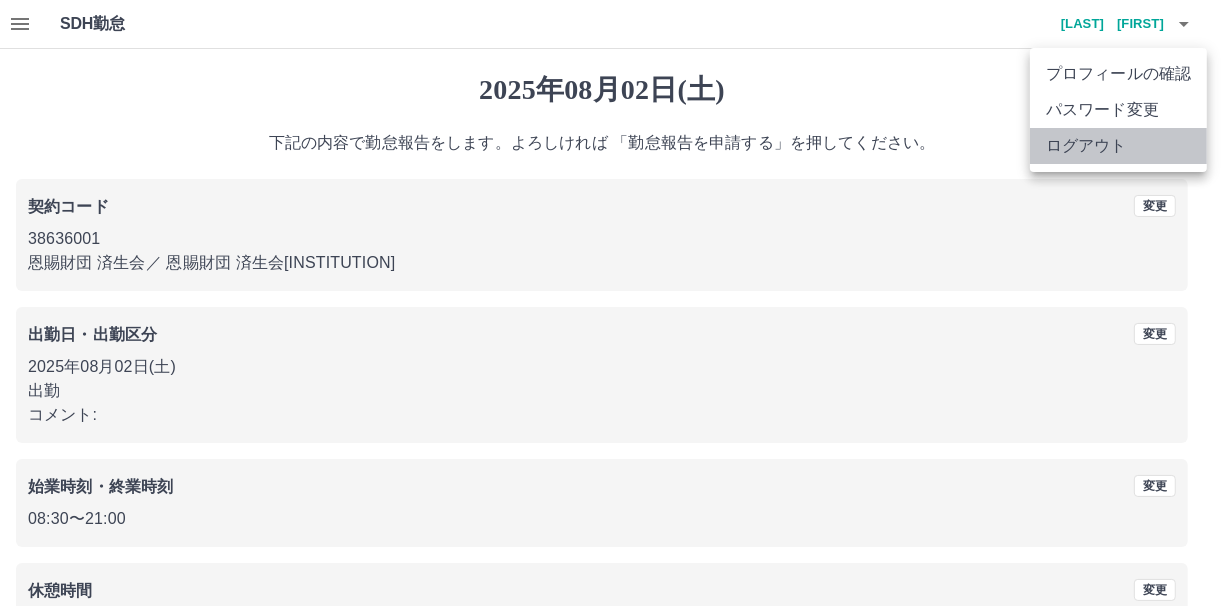 click on "ログアウト" at bounding box center [1118, 146] 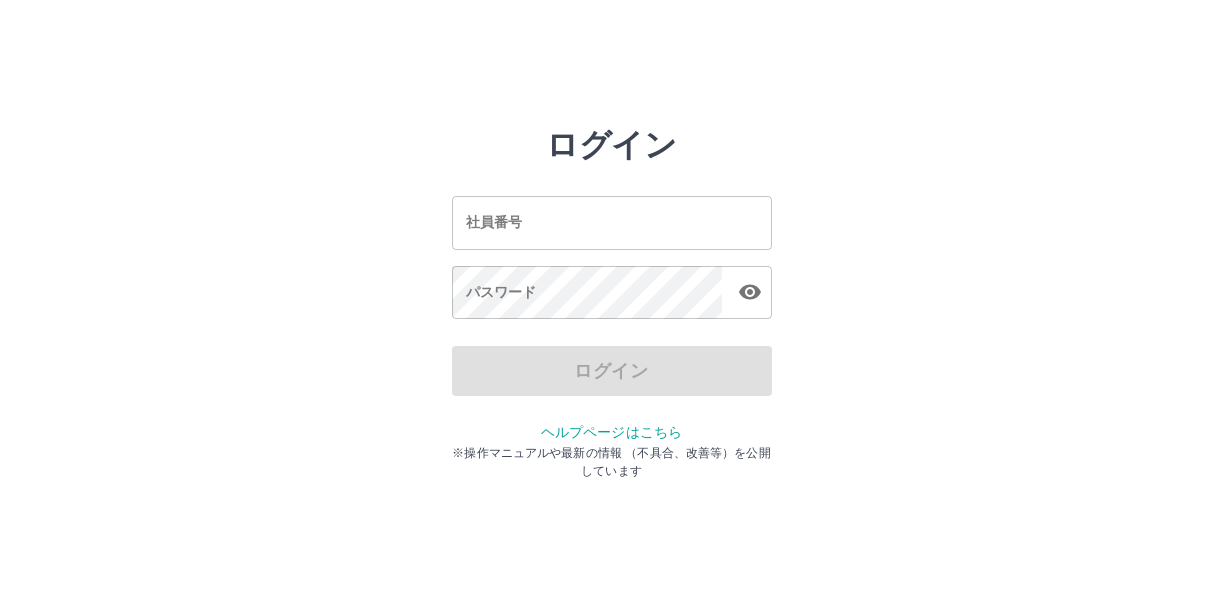 scroll, scrollTop: 0, scrollLeft: 0, axis: both 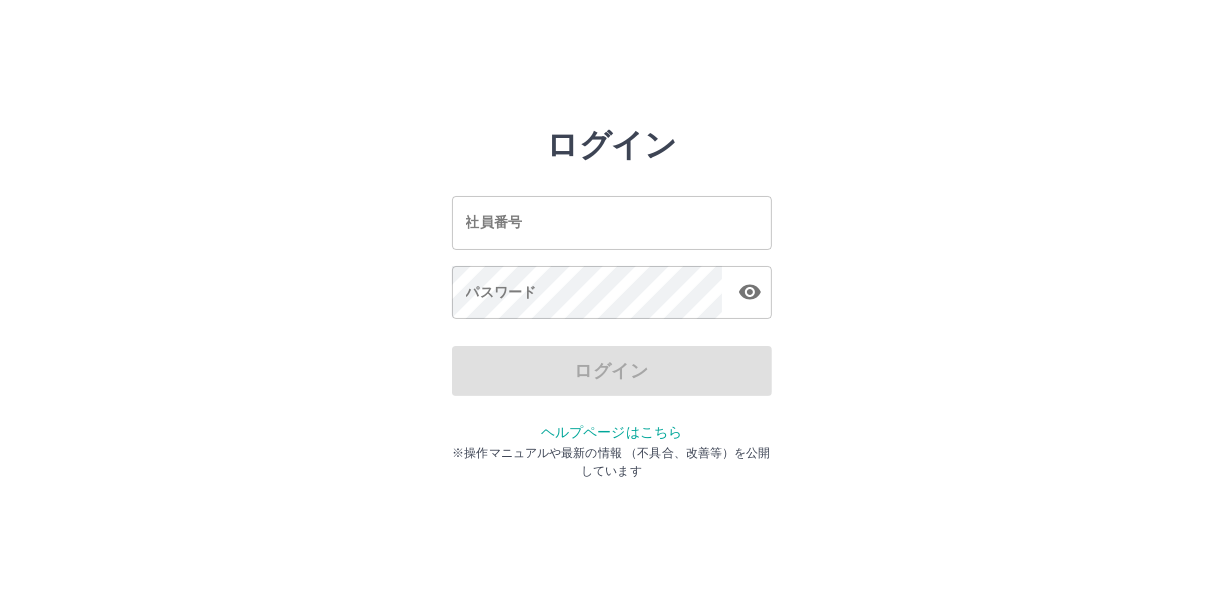 click on "社員番号" at bounding box center [612, 222] 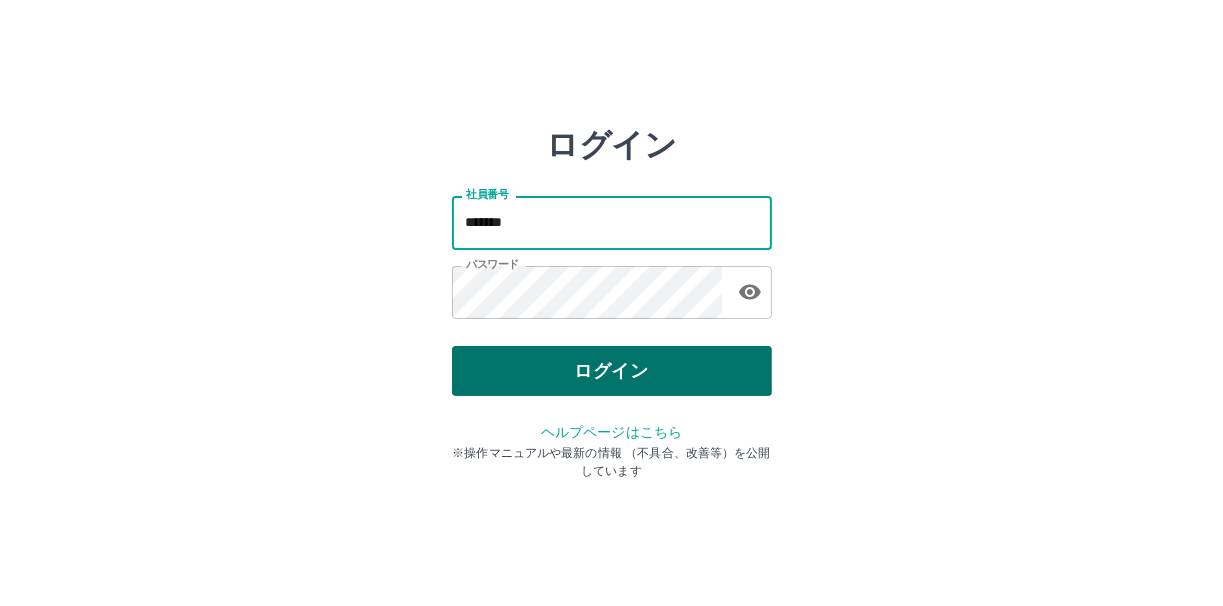 type on "*******" 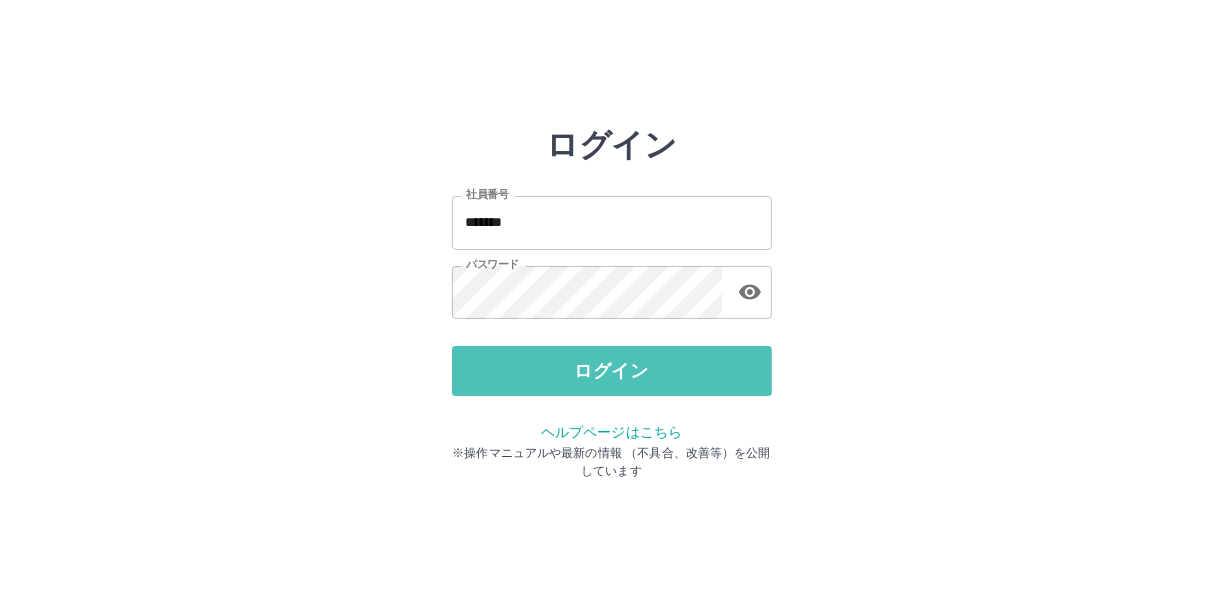click on "ログイン" at bounding box center [612, 371] 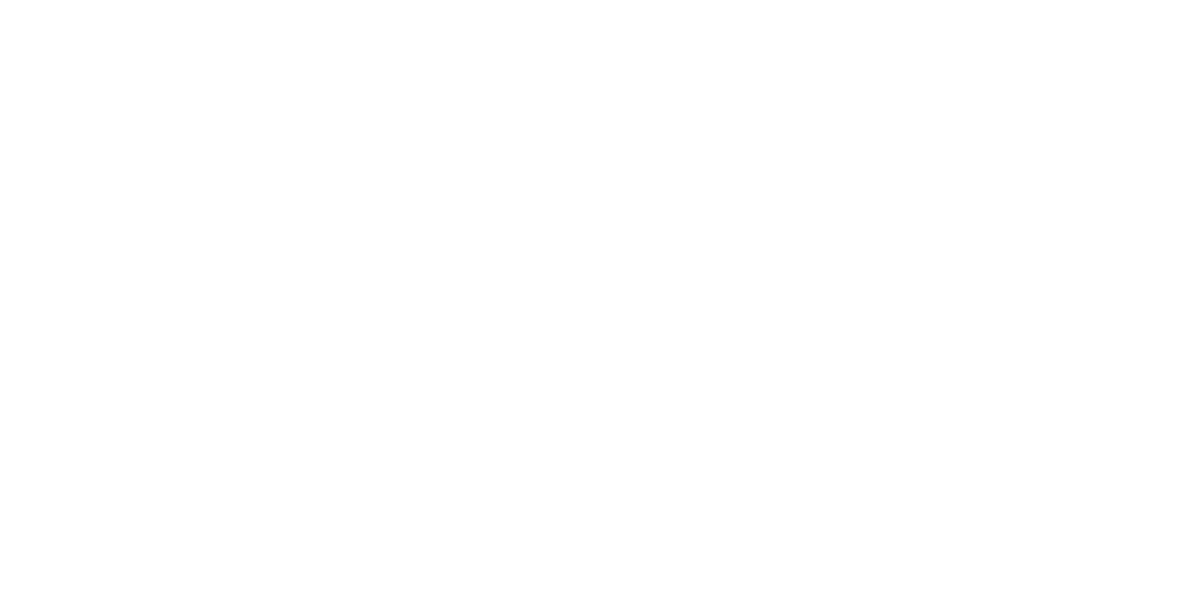 scroll, scrollTop: 0, scrollLeft: 0, axis: both 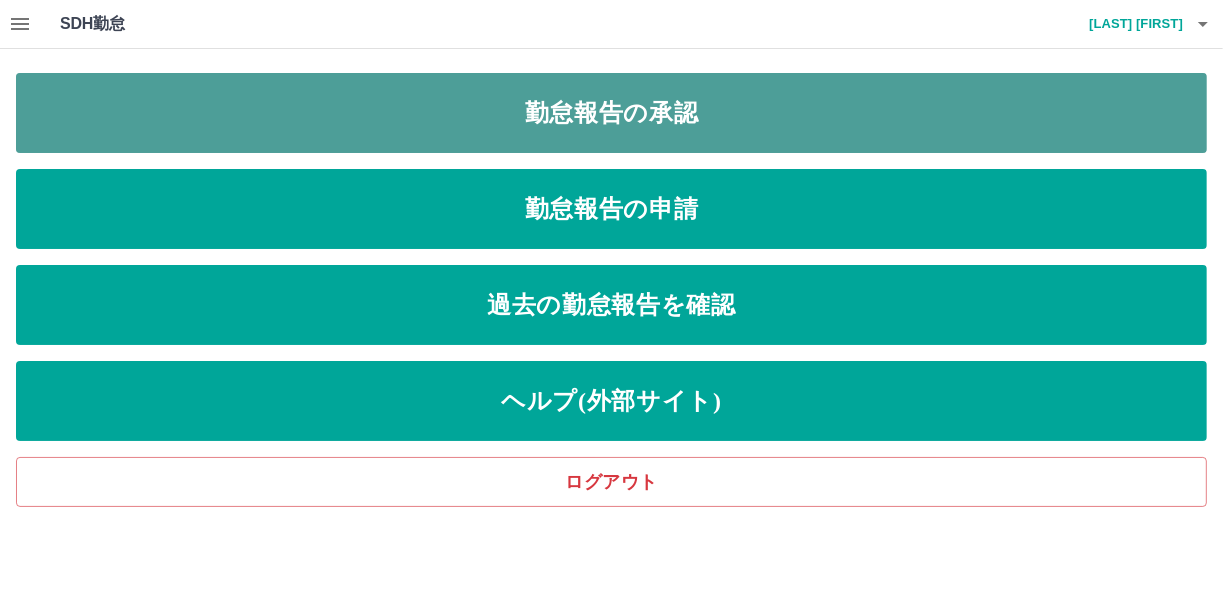 click on "勤怠報告の承認" at bounding box center [611, 113] 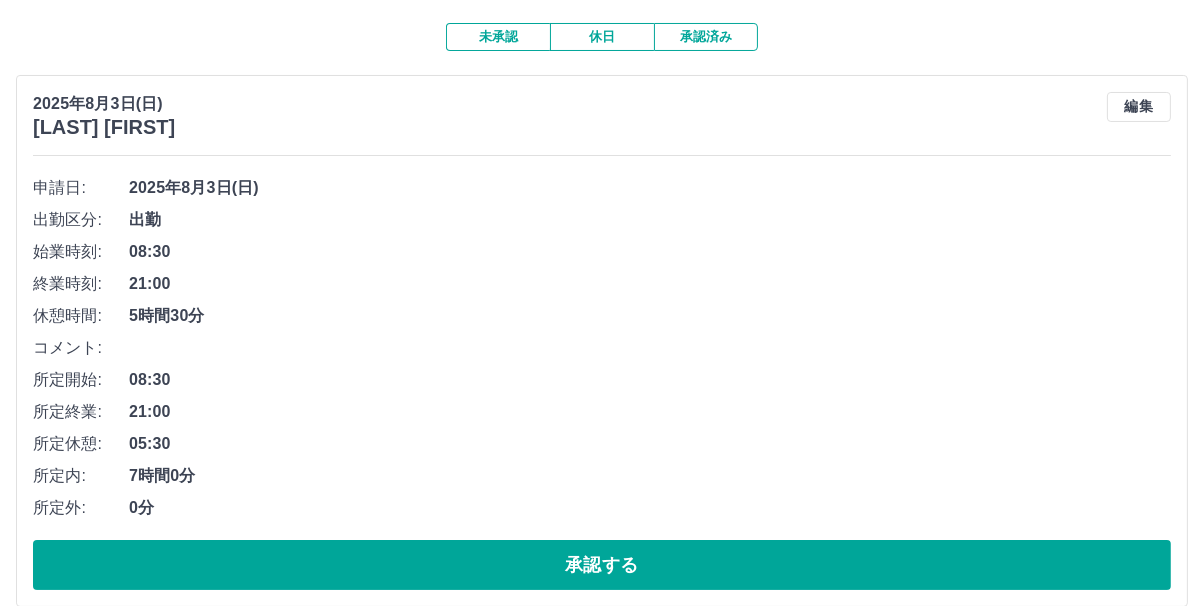 scroll, scrollTop: 242, scrollLeft: 0, axis: vertical 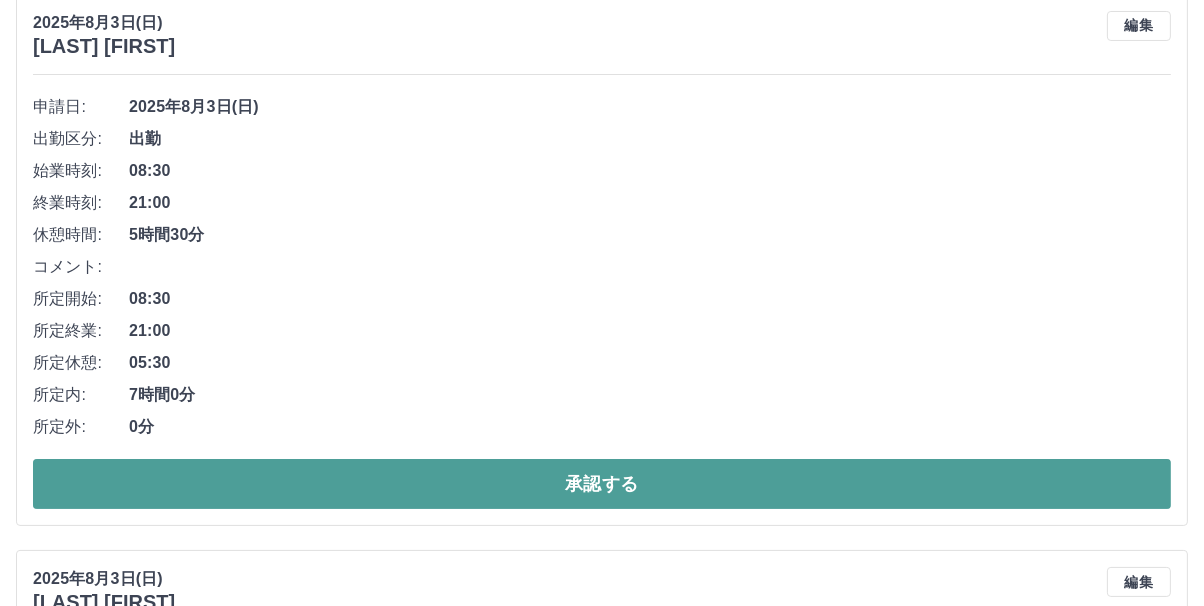 click on "承認する" at bounding box center (602, 484) 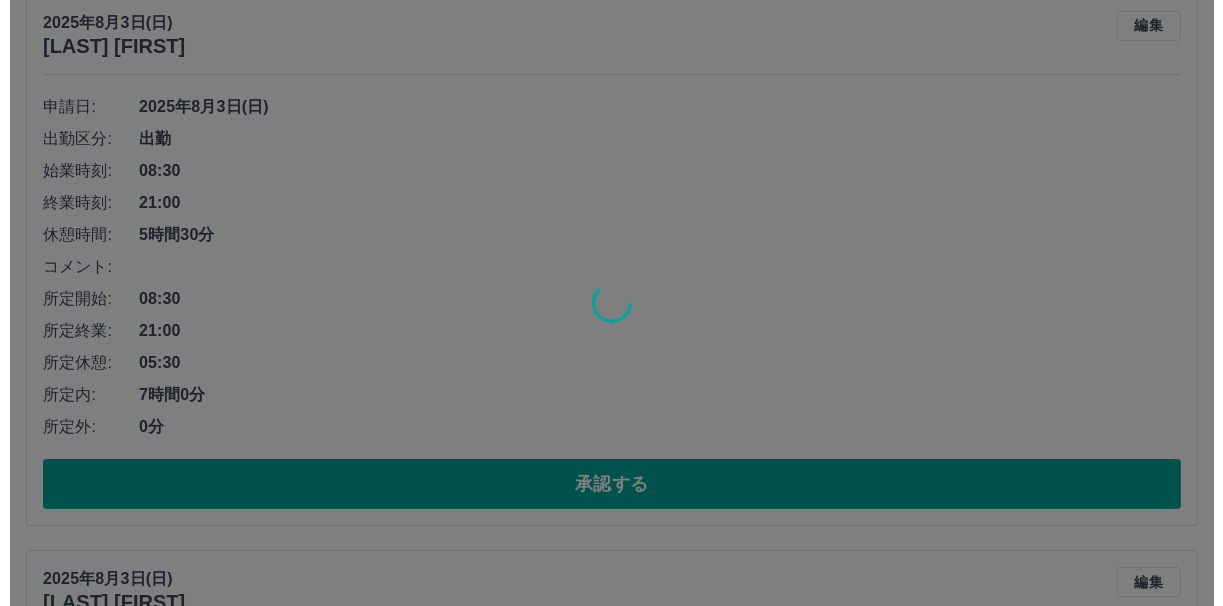 scroll, scrollTop: 0, scrollLeft: 0, axis: both 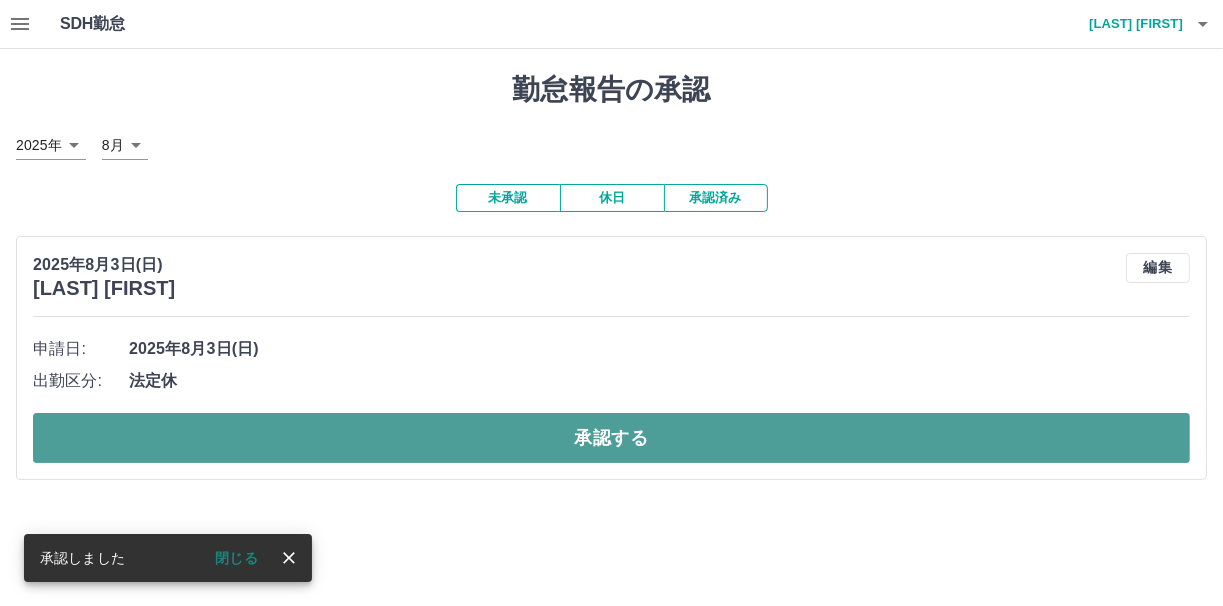 click on "承認する" at bounding box center (611, 438) 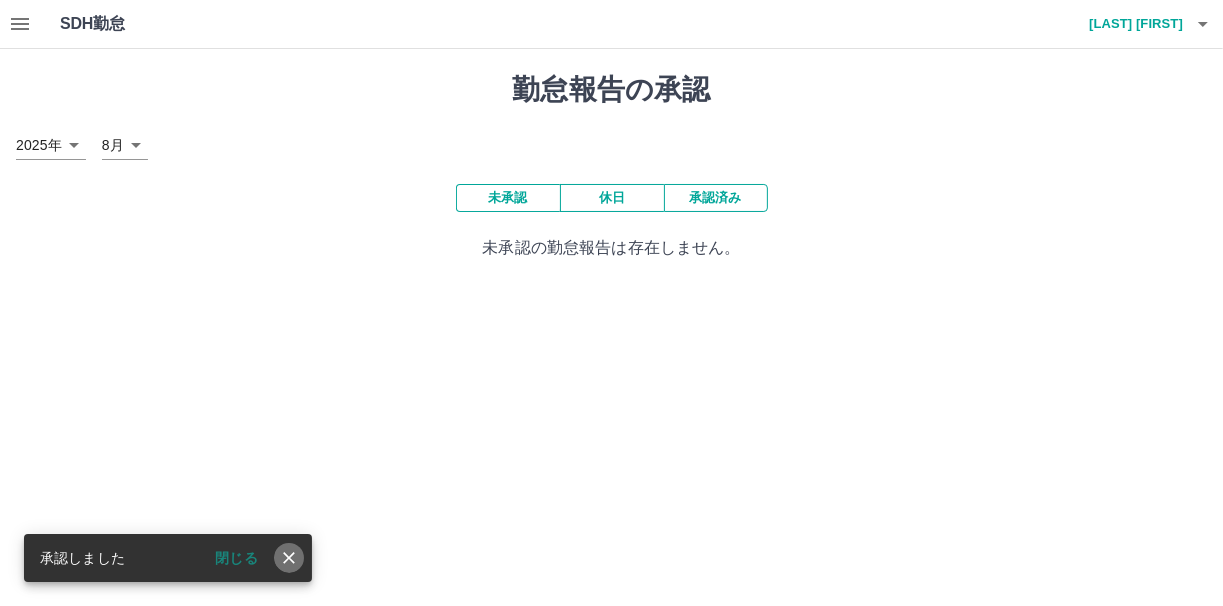 click 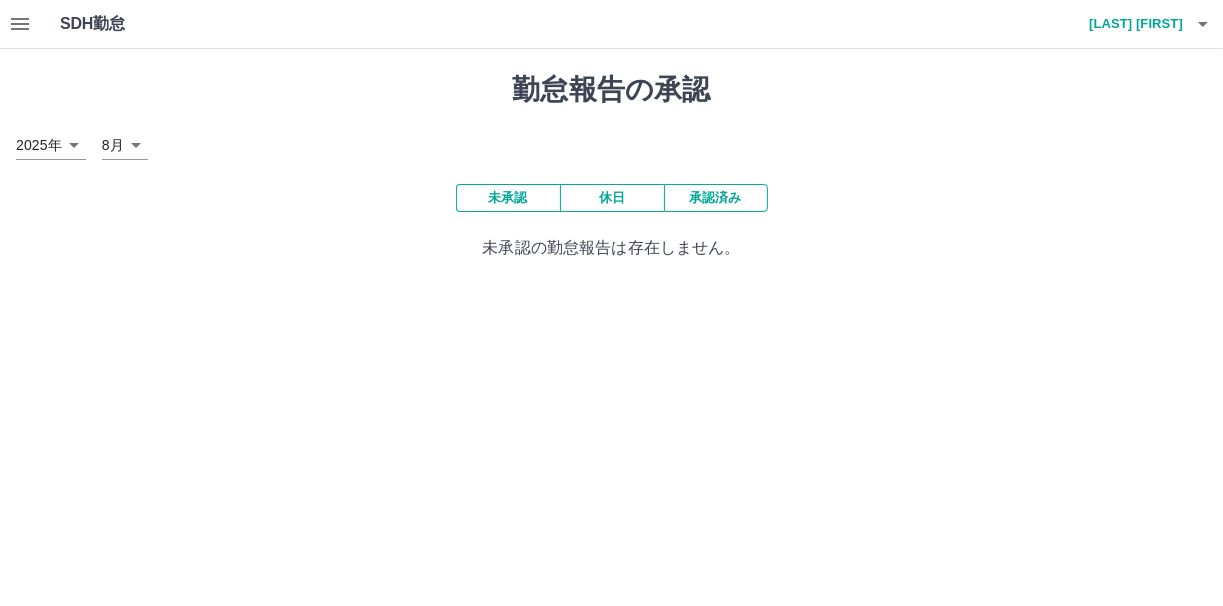 click 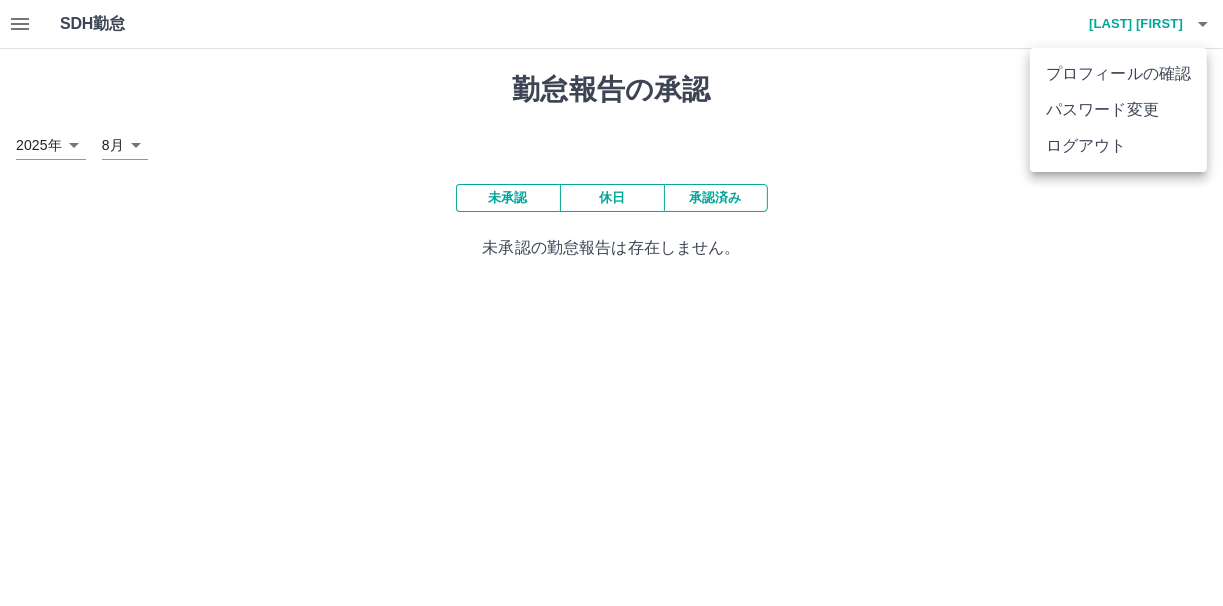 click on "ログアウト" at bounding box center (1118, 146) 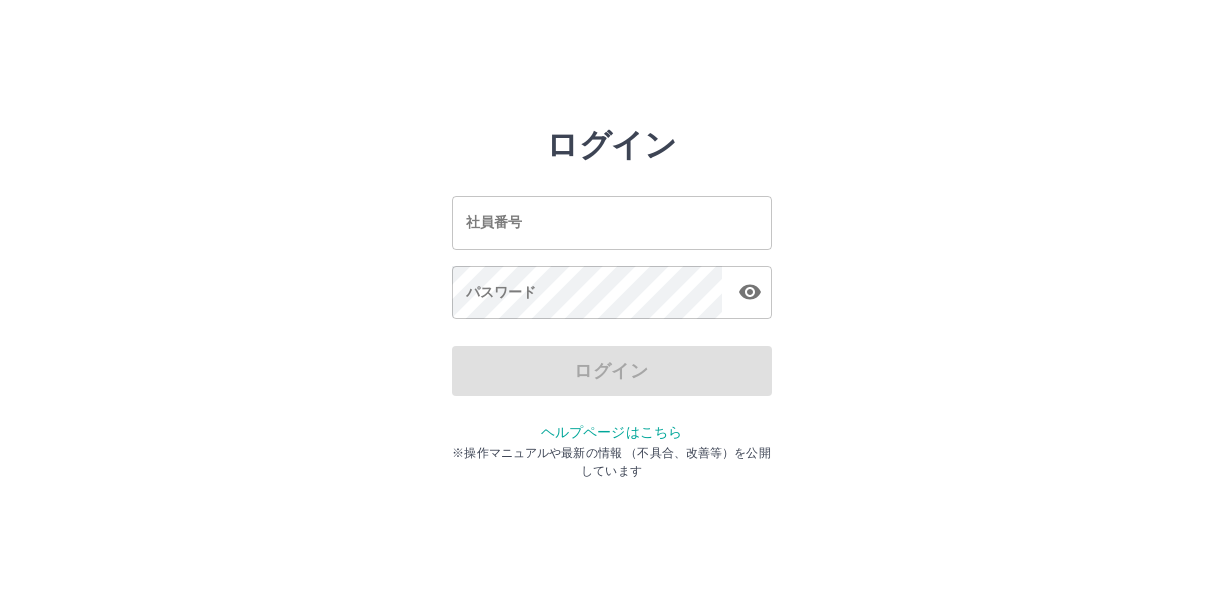 scroll, scrollTop: 0, scrollLeft: 0, axis: both 